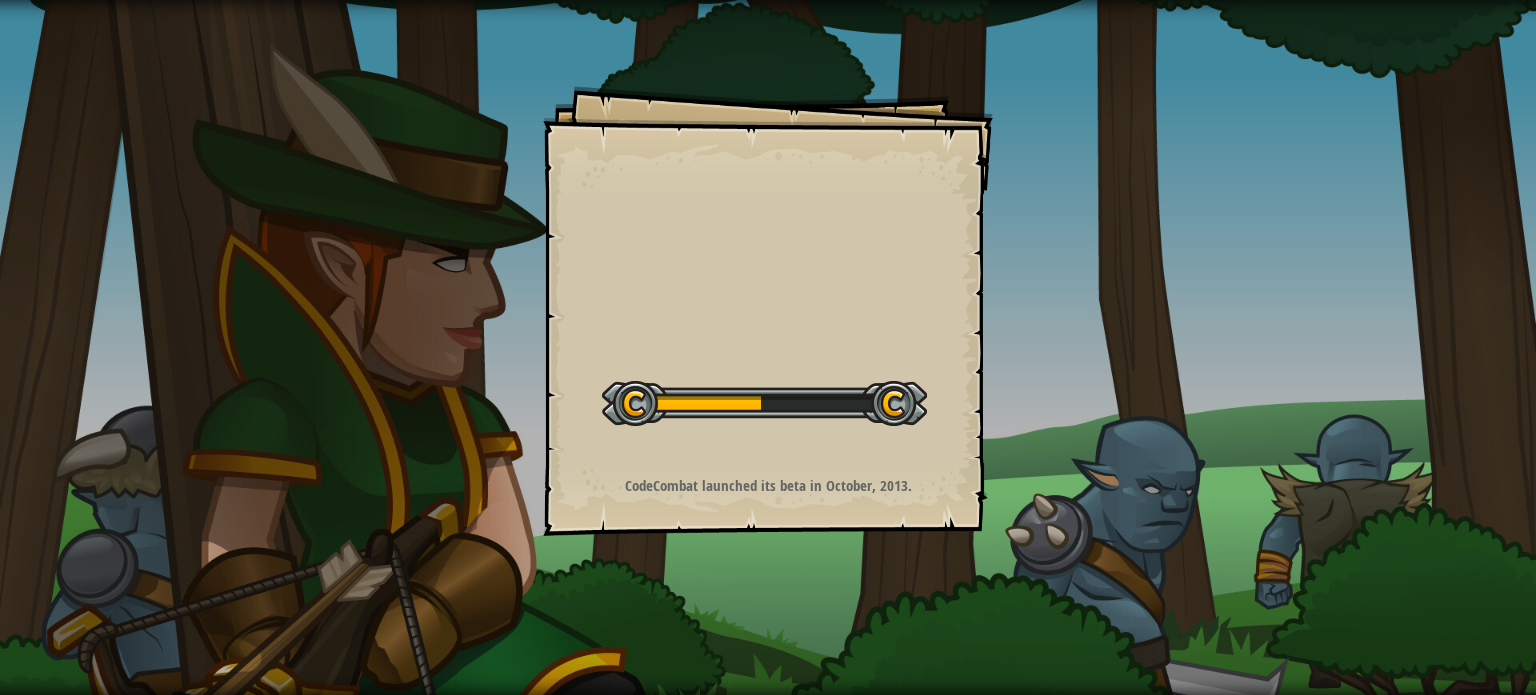 scroll, scrollTop: 0, scrollLeft: 0, axis: both 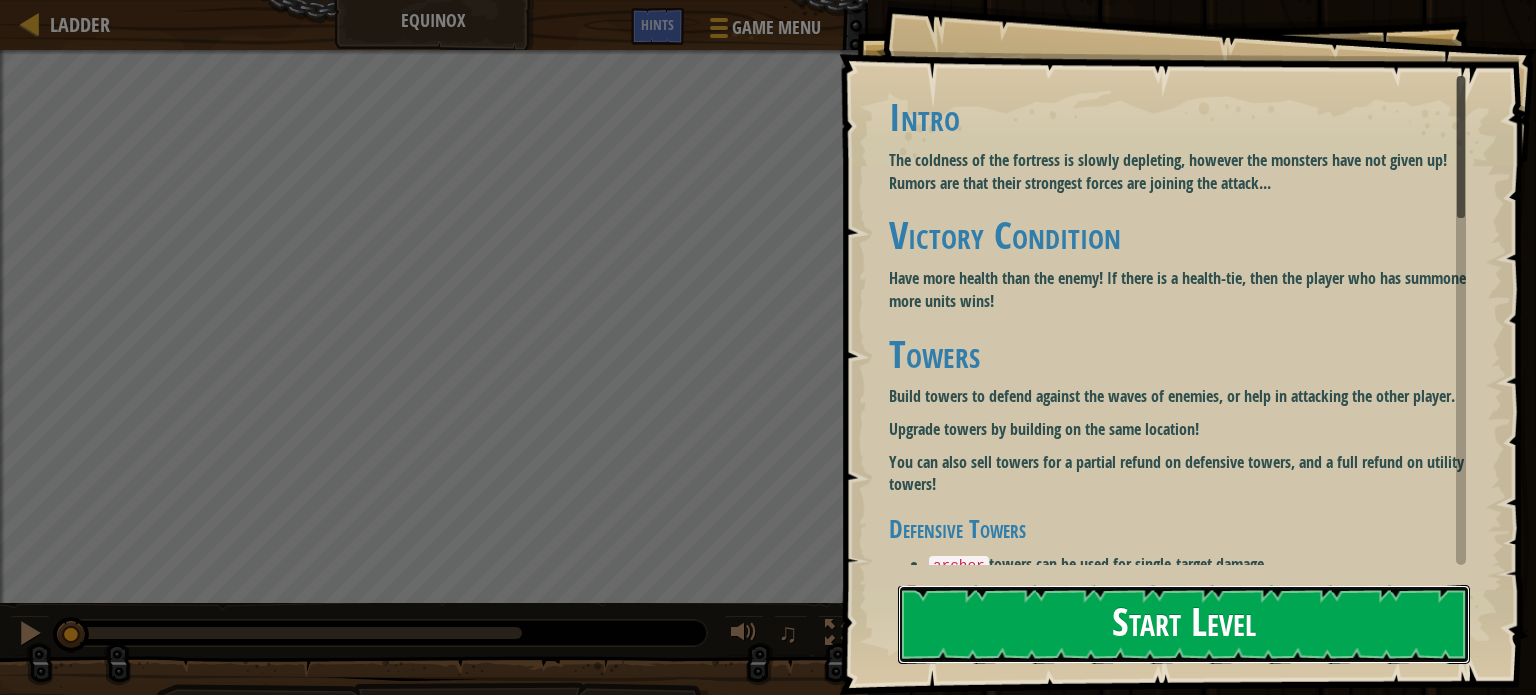 click on "Start Level" at bounding box center (1184, 624) 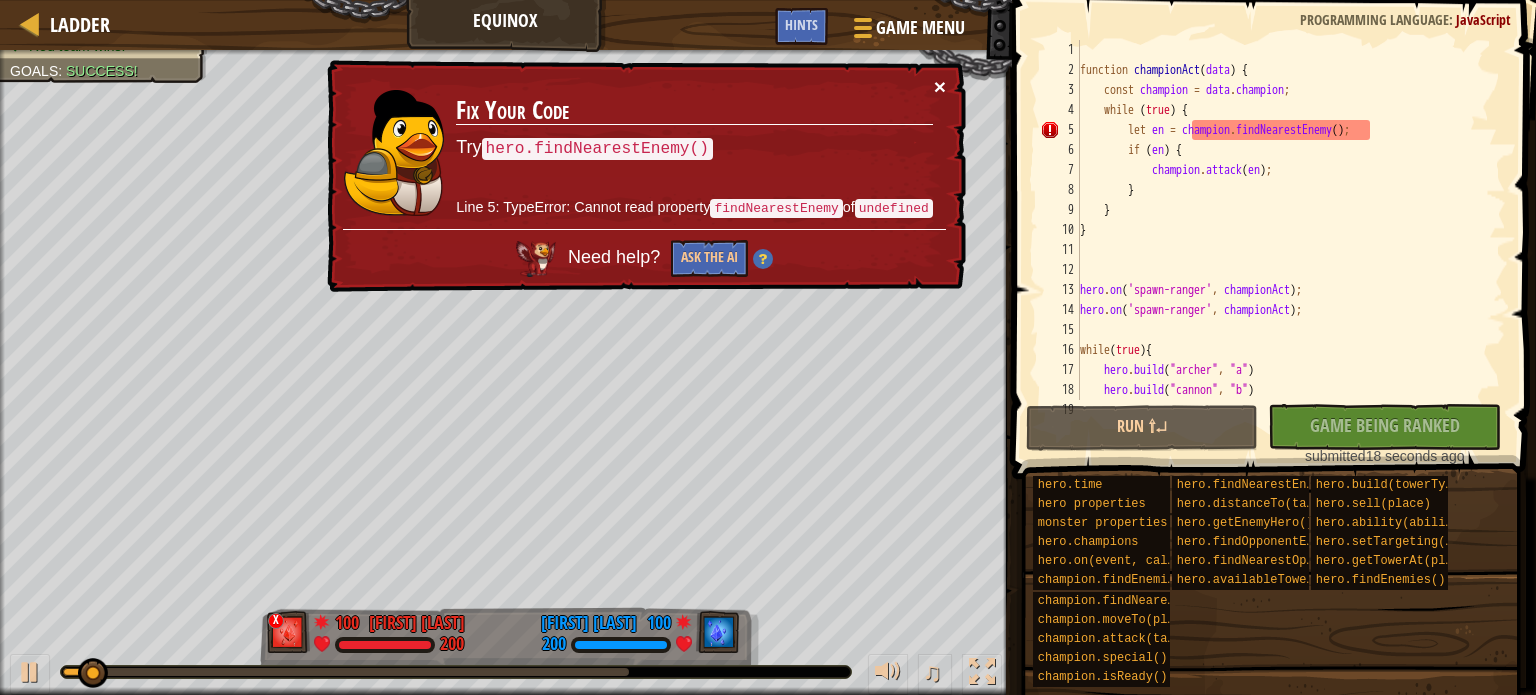 click on "×" at bounding box center (940, 86) 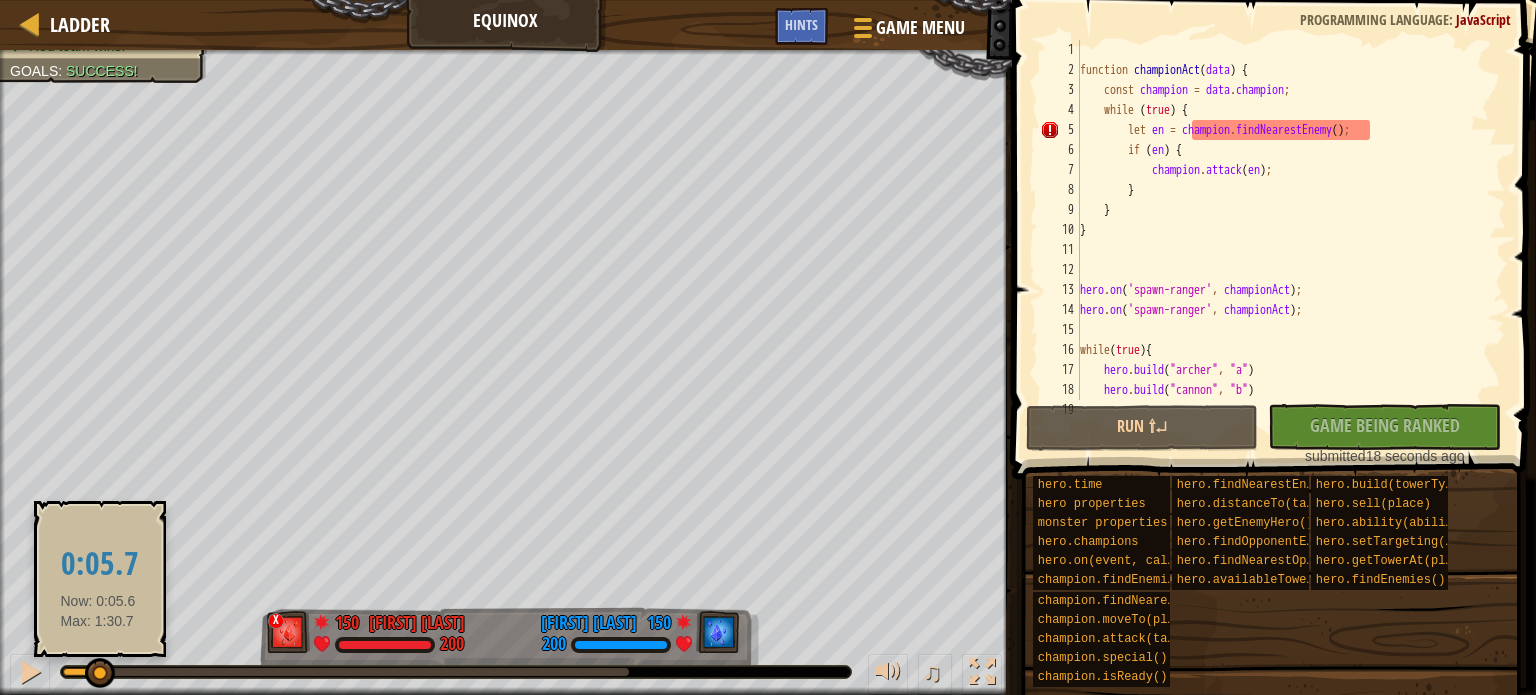 drag, startPoint x: 98, startPoint y: 663, endPoint x: 165, endPoint y: 671, distance: 67.47592 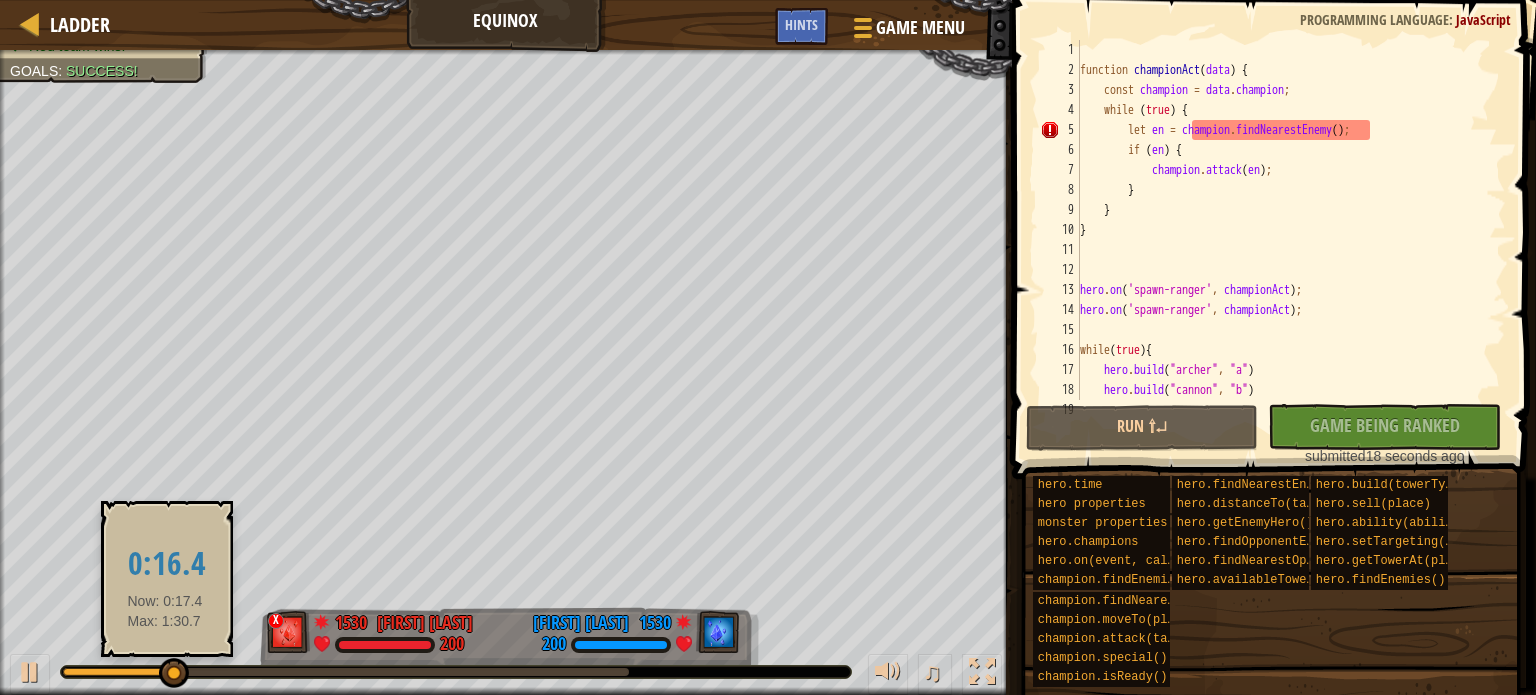 click at bounding box center (346, 672) 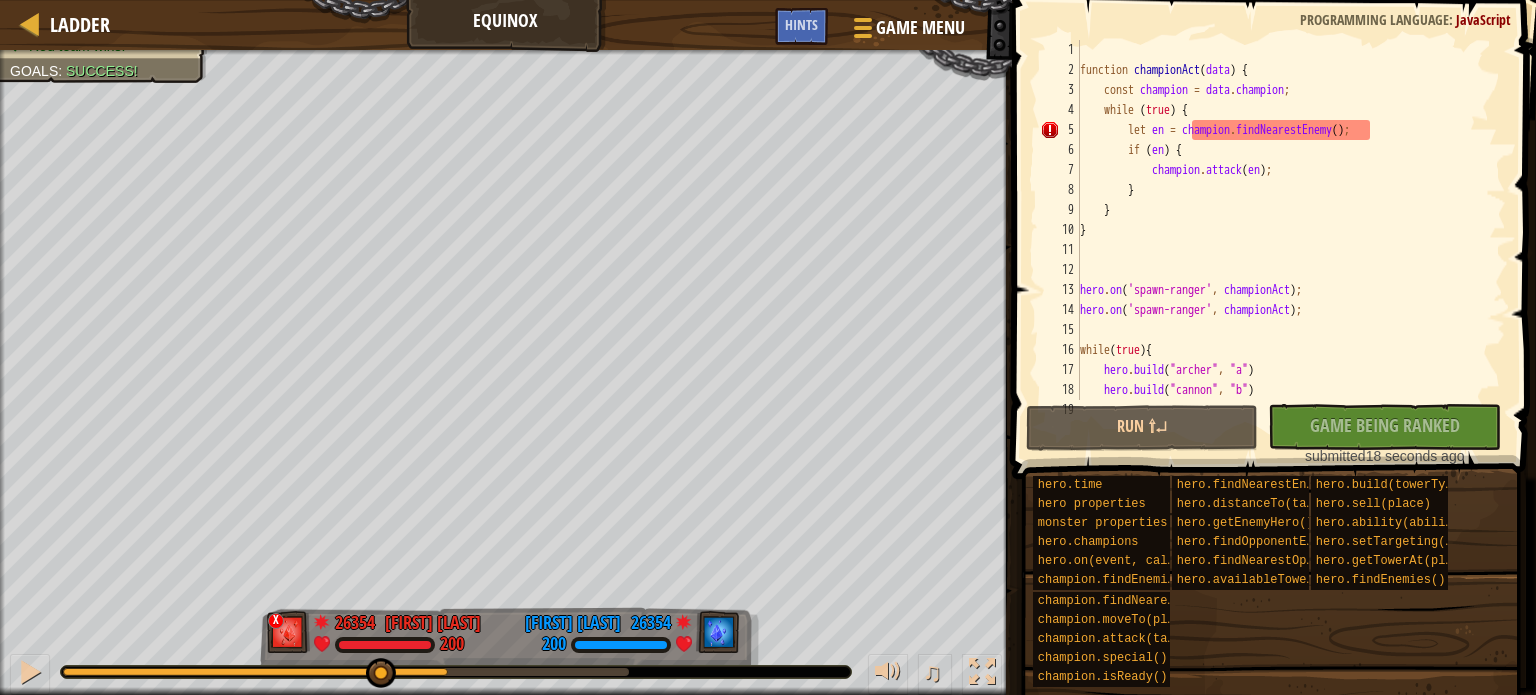 drag, startPoint x: 363, startPoint y: 670, endPoint x: 458, endPoint y: 661, distance: 95.42536 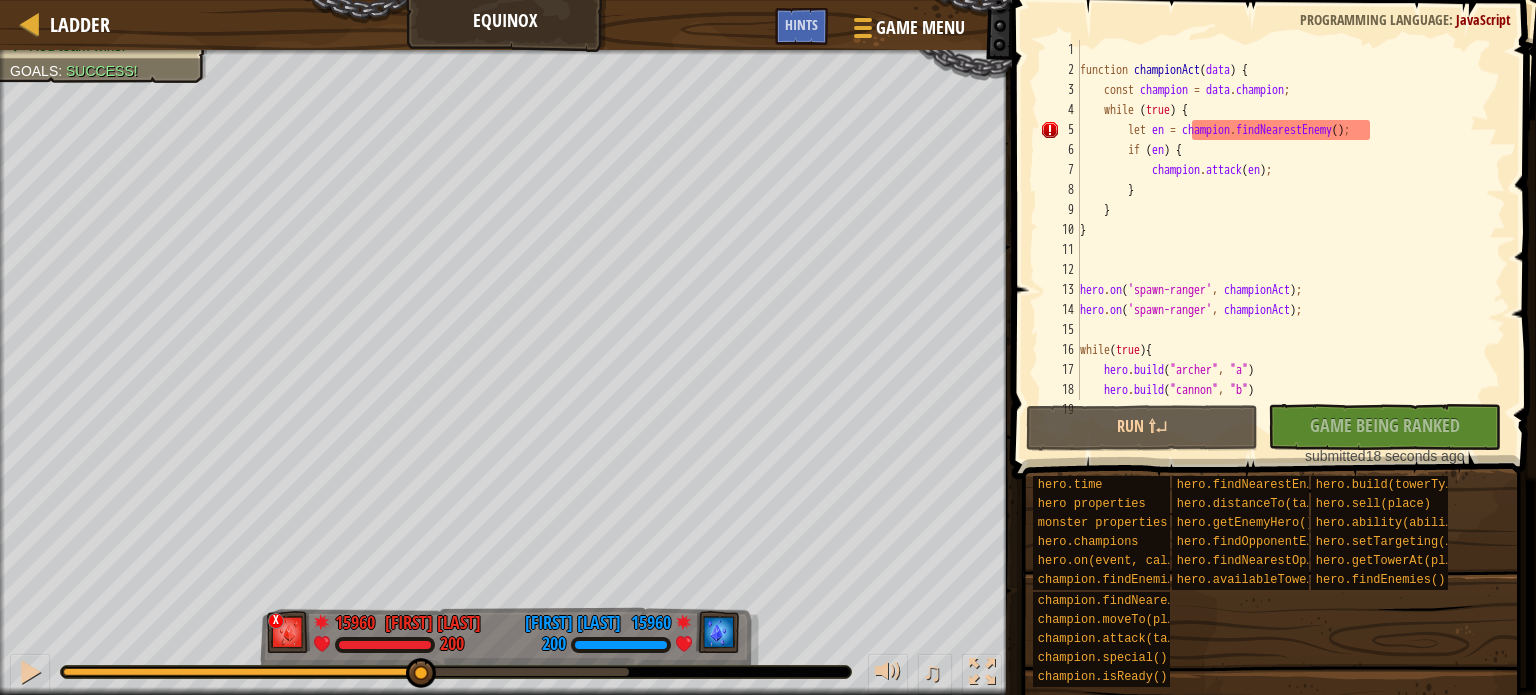 drag, startPoint x: 418, startPoint y: 667, endPoint x: 524, endPoint y: 675, distance: 106.30146 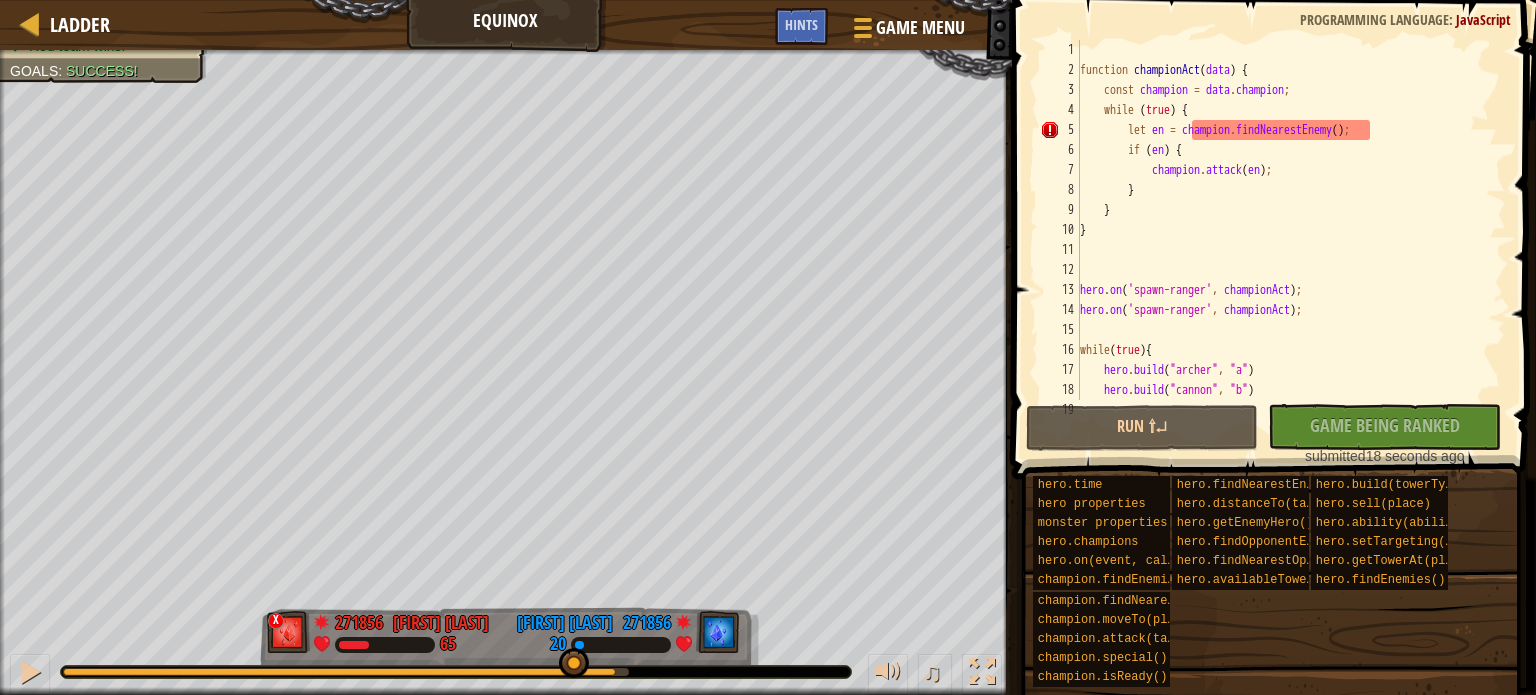 click at bounding box center (346, 672) 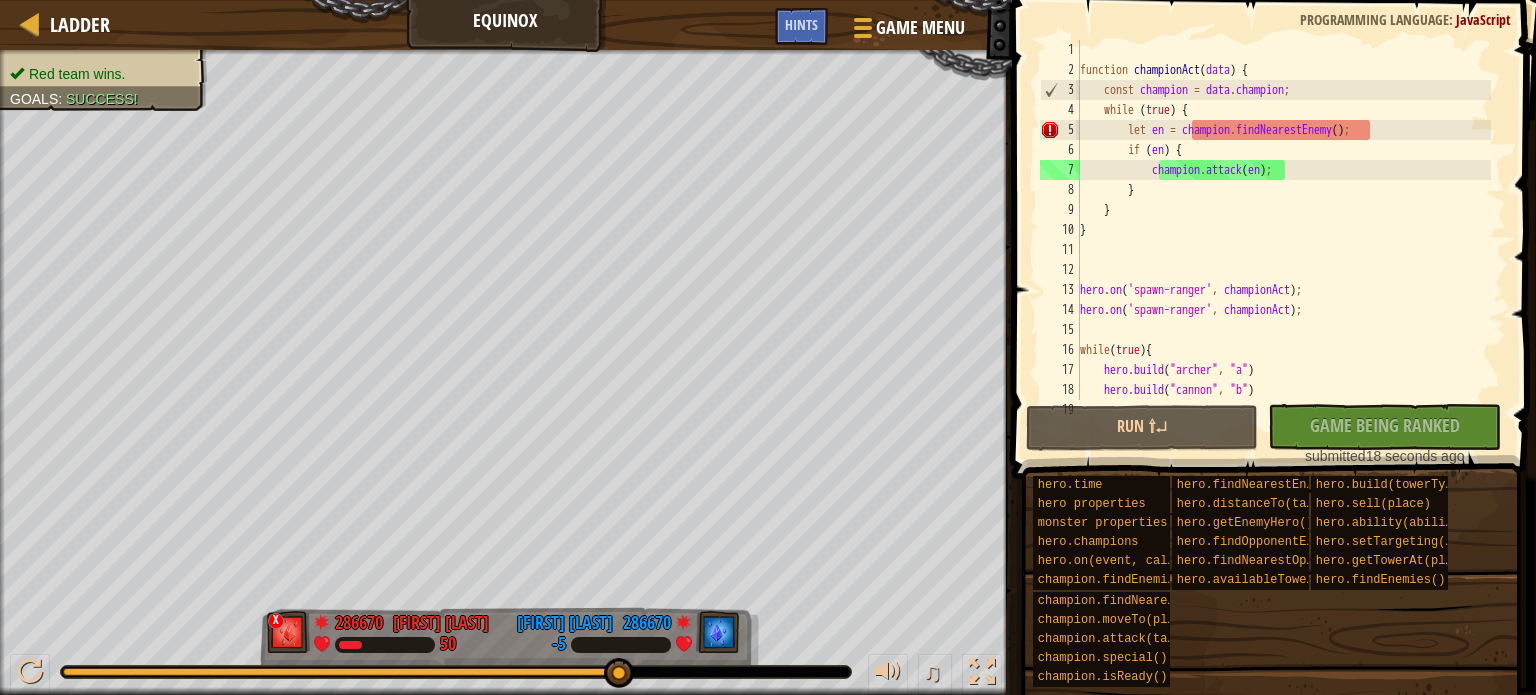 drag, startPoint x: 640, startPoint y: 671, endPoint x: 665, endPoint y: 672, distance: 25.019993 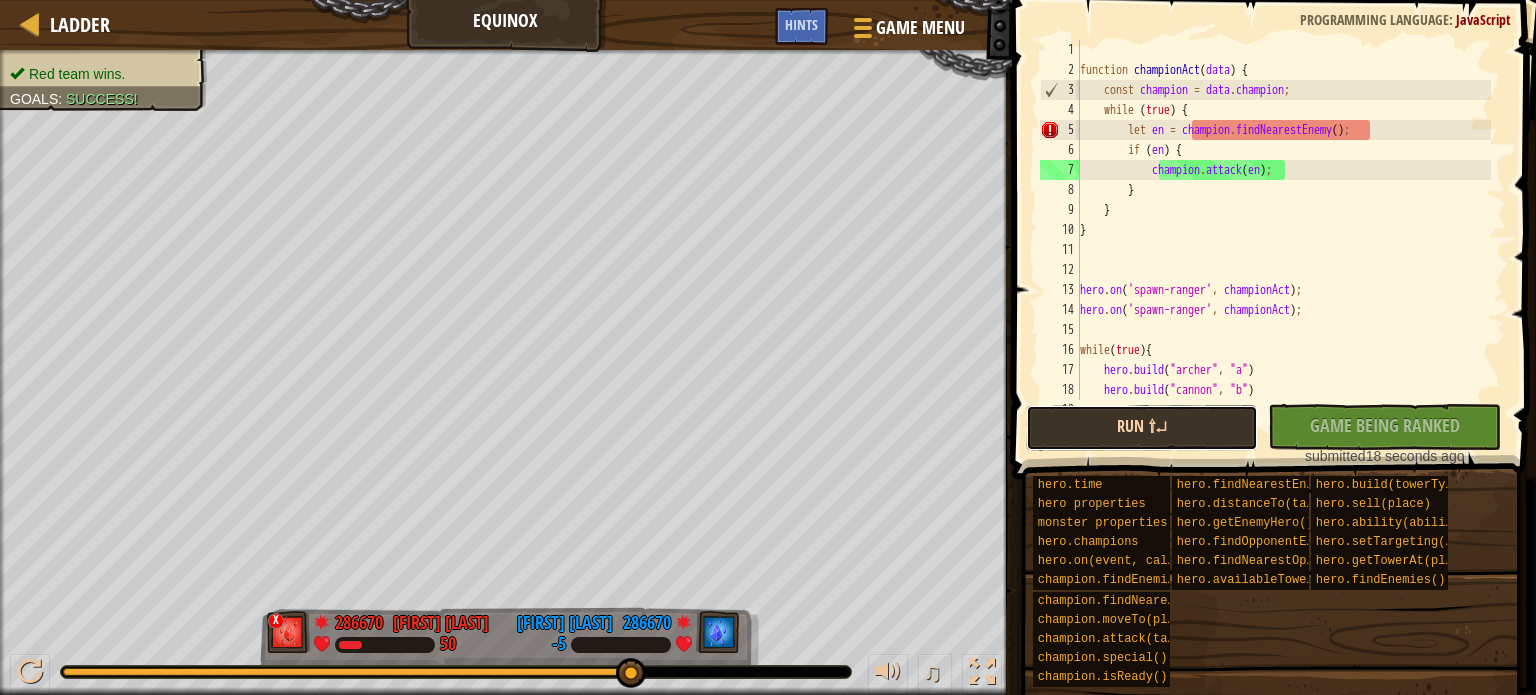 click on "Run ⇧↵" at bounding box center (1142, 428) 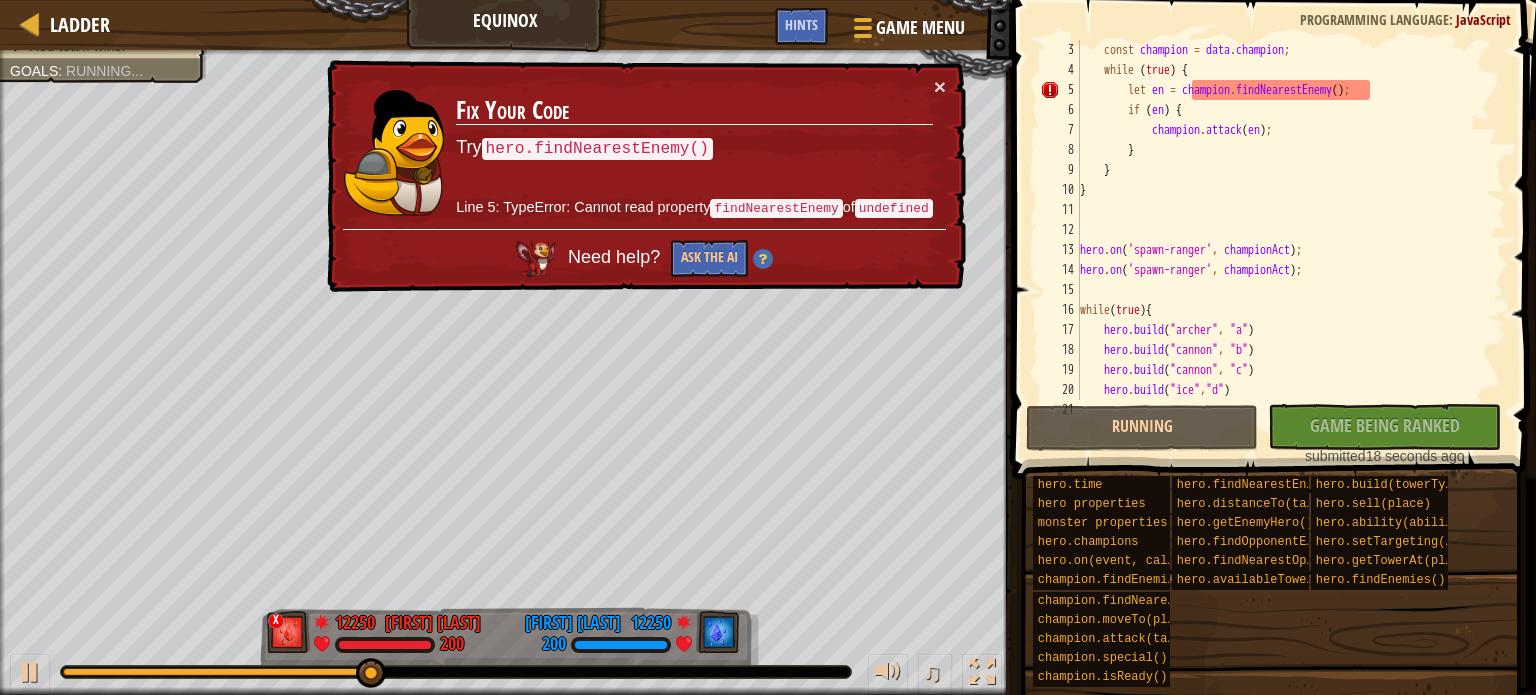 scroll, scrollTop: 40, scrollLeft: 0, axis: vertical 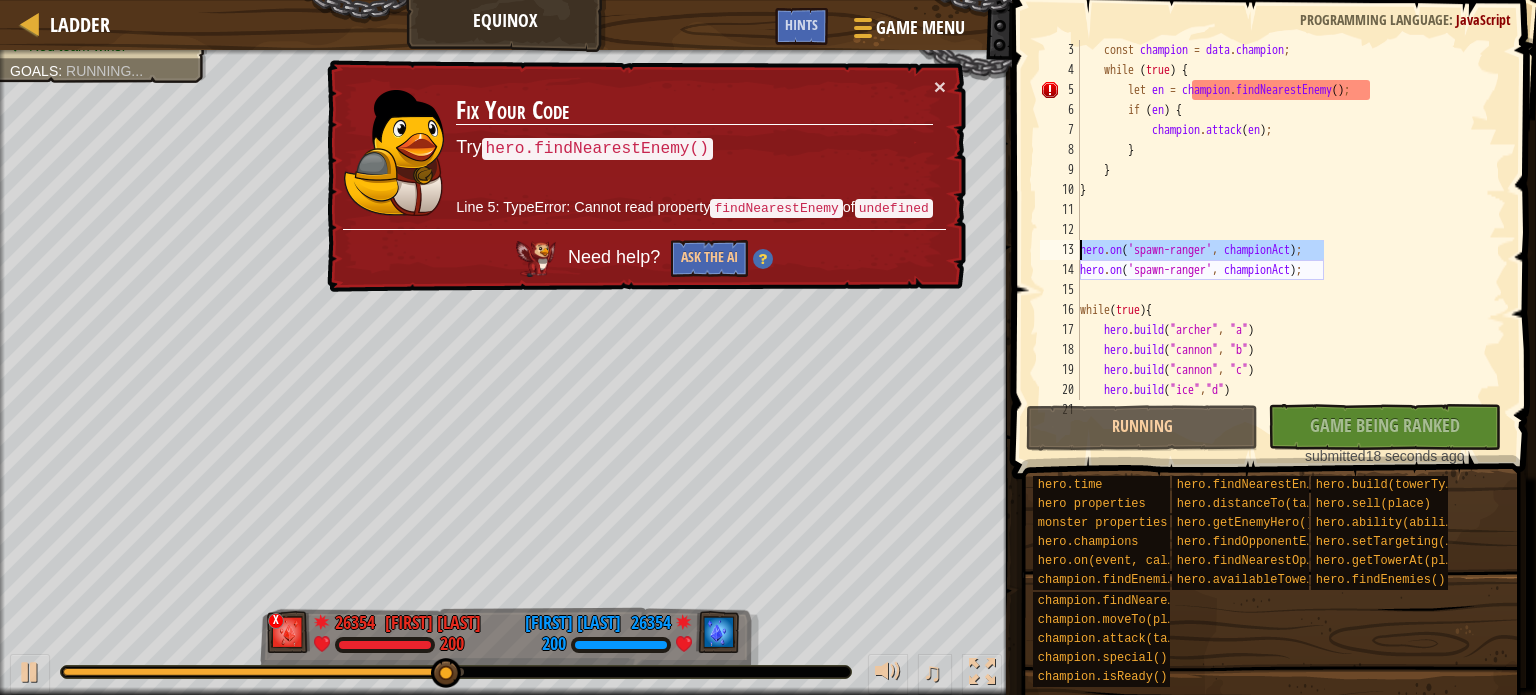 drag, startPoint x: 1328, startPoint y: 250, endPoint x: 1079, endPoint y: 245, distance: 249.0502 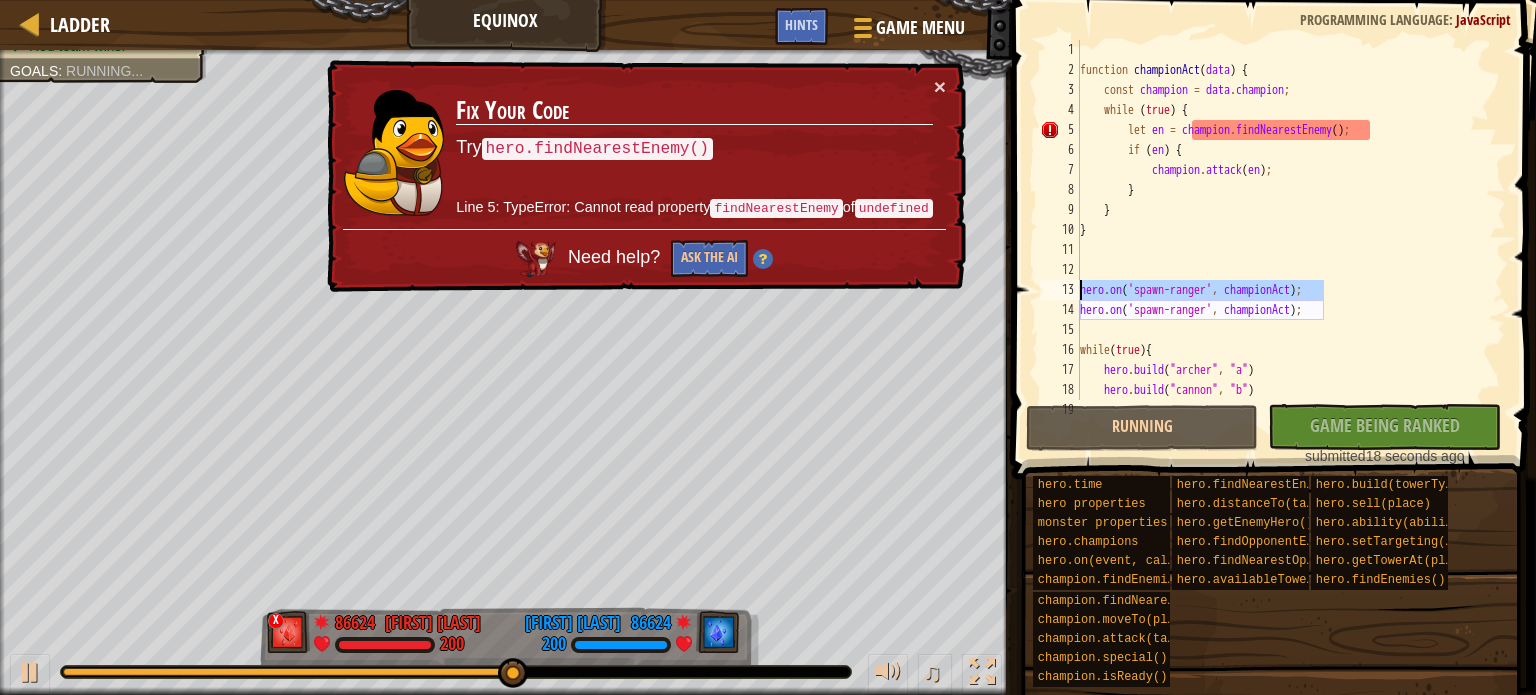 scroll, scrollTop: 0, scrollLeft: 0, axis: both 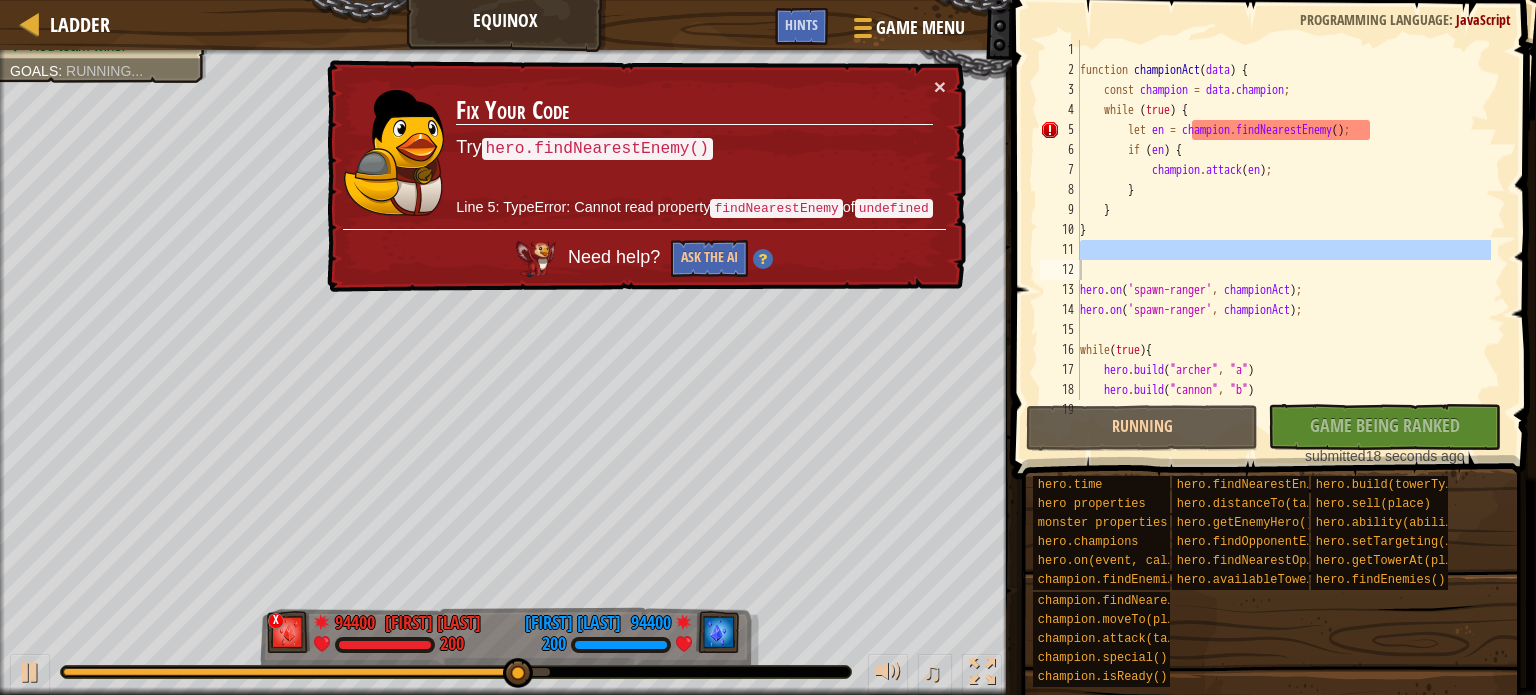 click on "function   championAct ( data )   {      const   champion   =   data . champion ;      while   ( true )   {          let   en   =   champion . findNearestEnemy ( ) ;          if   ( en )   {              champion . attack ( en ) ;          }      } } hero . on ( 'spawn-ranger' ,   championAct ) ; hero . on ( 'spawn-ranger' ,   championAct ) ; while ( true ) {      hero . build ( "archer" ,   "a" )      hero . build ( "cannon" ,   "b" )      hero . build ( "cannon" ,   "c" )" at bounding box center [1283, 220] 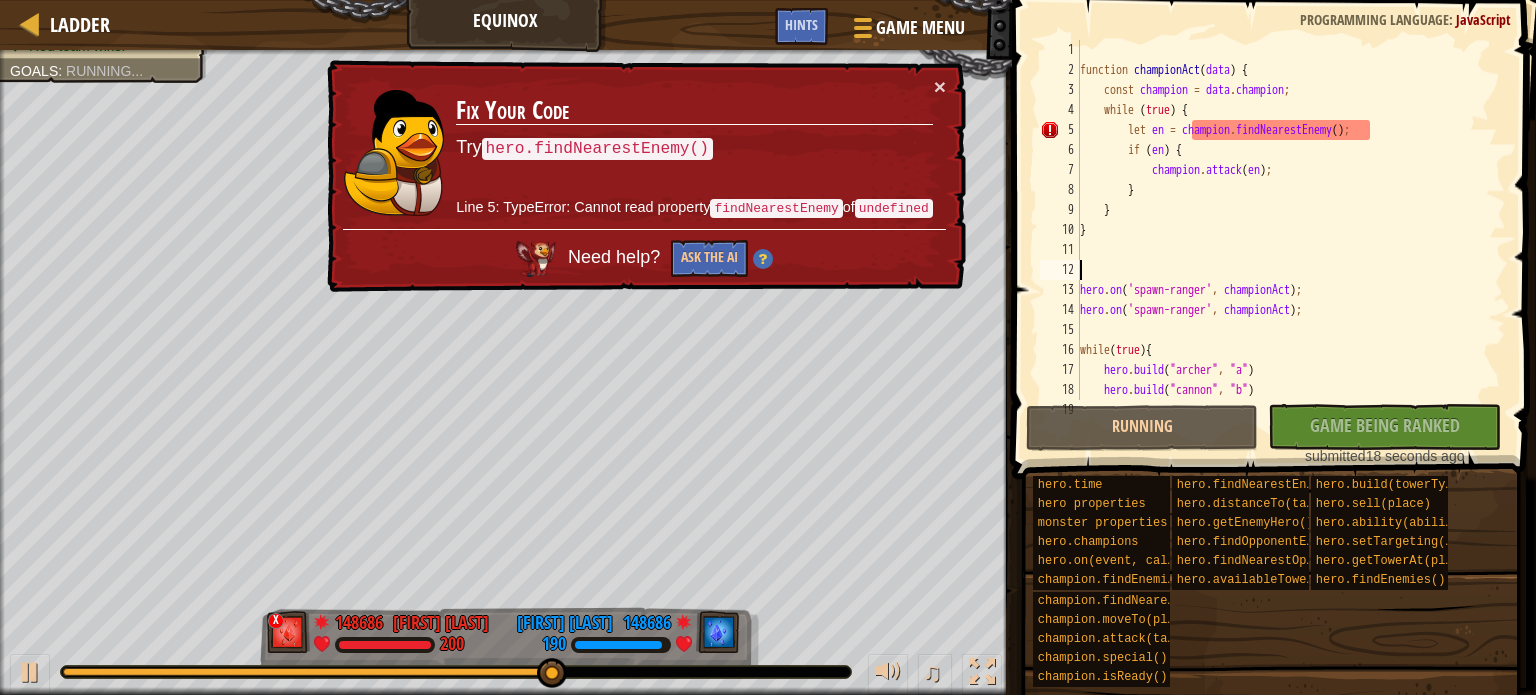 paste on "hero.on('spawn-ranger', championAct);" 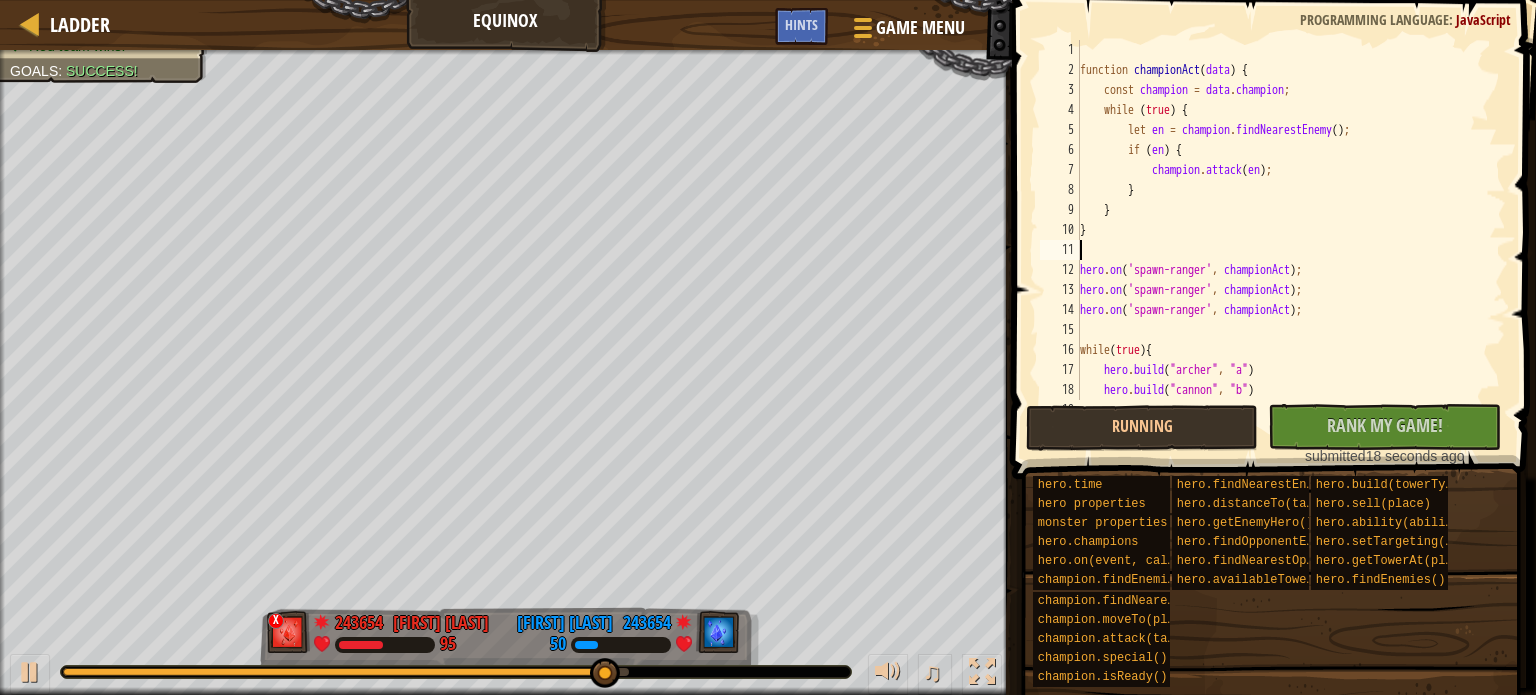 click on "function   championAct ( data )   {      const   champion   =   data . champion ;      while   ( true )   {          let   en   =   champion . findNearestEnemy ( ) ;          if   ( en )   {              champion . attack ( en ) ;          }      } } hero . on ( 'spawn-ranger' ,   championAct ) ; hero . on ( 'spawn-ranger' ,   championAct ) ; hero . on ( 'spawn-ranger' ,   championAct ) ; while ( true ) {      hero . build ( "archer" ,   "a" )      hero . build ( "cannon" ,   "b" )      hero . build ( "cannon" ,   "c" )" at bounding box center [1283, 240] 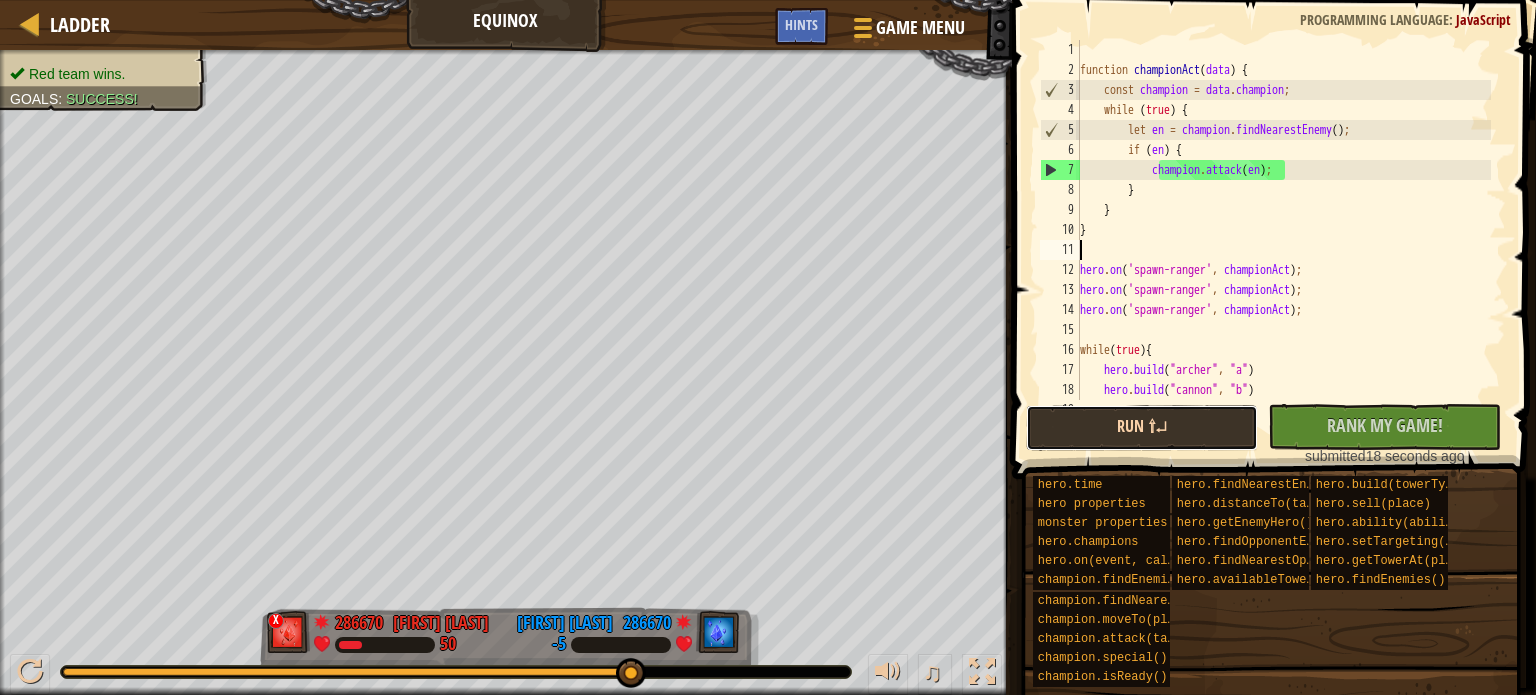 click on "Run ⇧↵" at bounding box center [1142, 428] 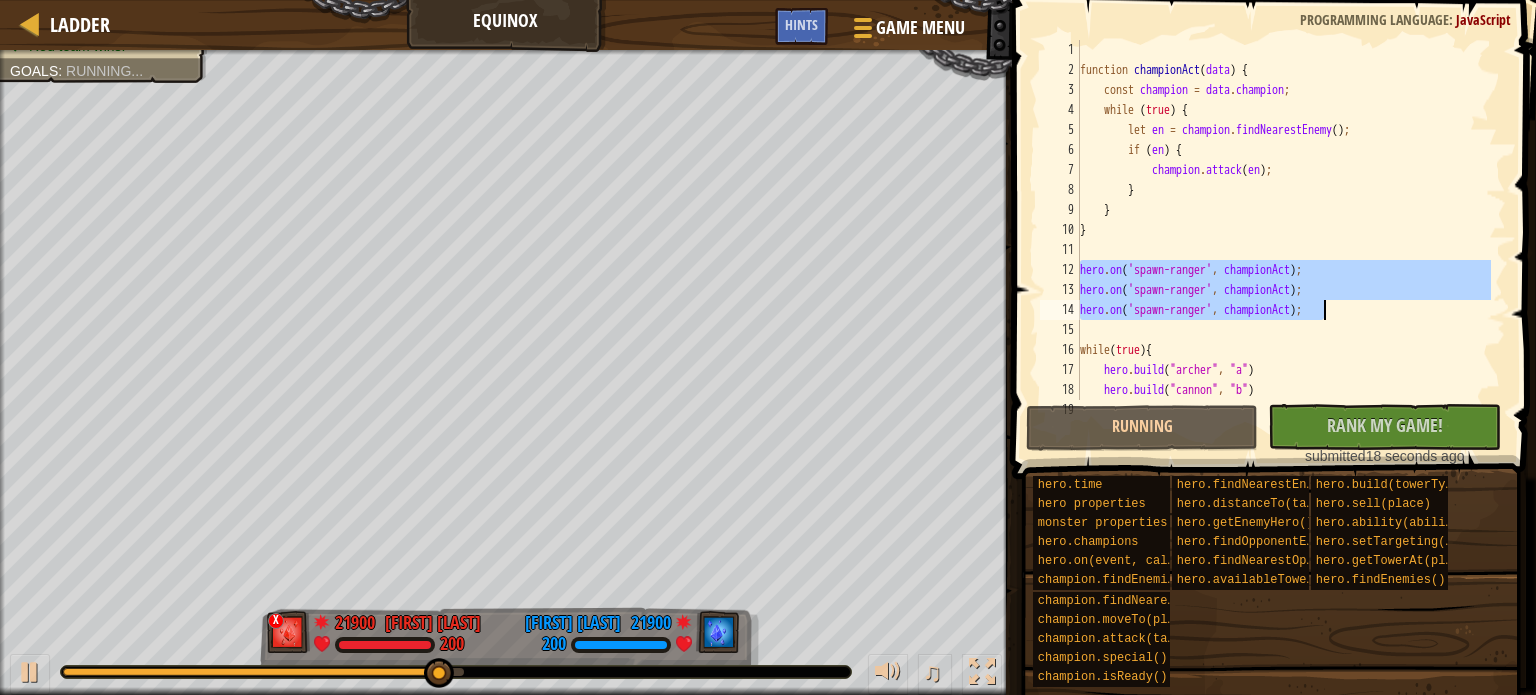 drag, startPoint x: 1081, startPoint y: 272, endPoint x: 1324, endPoint y: 314, distance: 246.60292 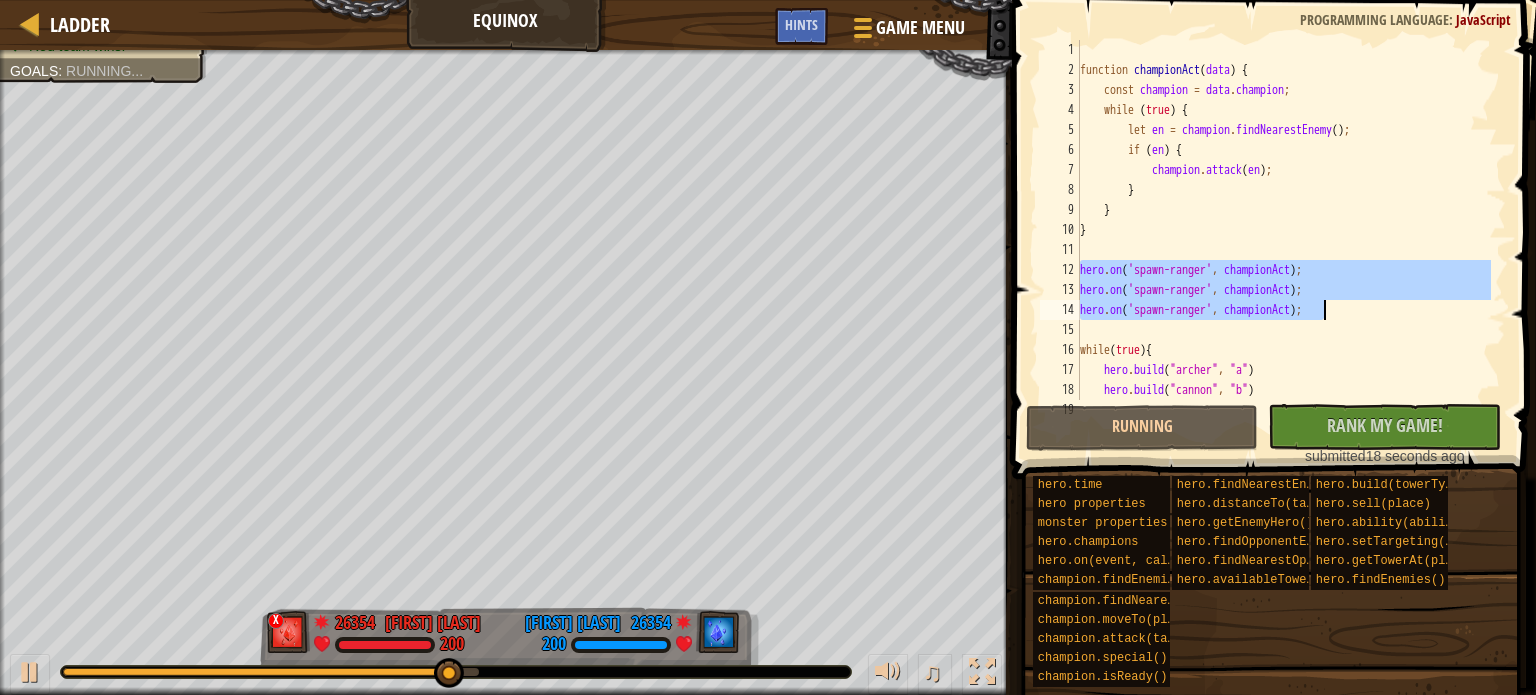 type on "hero.on('spawn-ranger', championAct);
hero.on('spawn-ranger', championAct);" 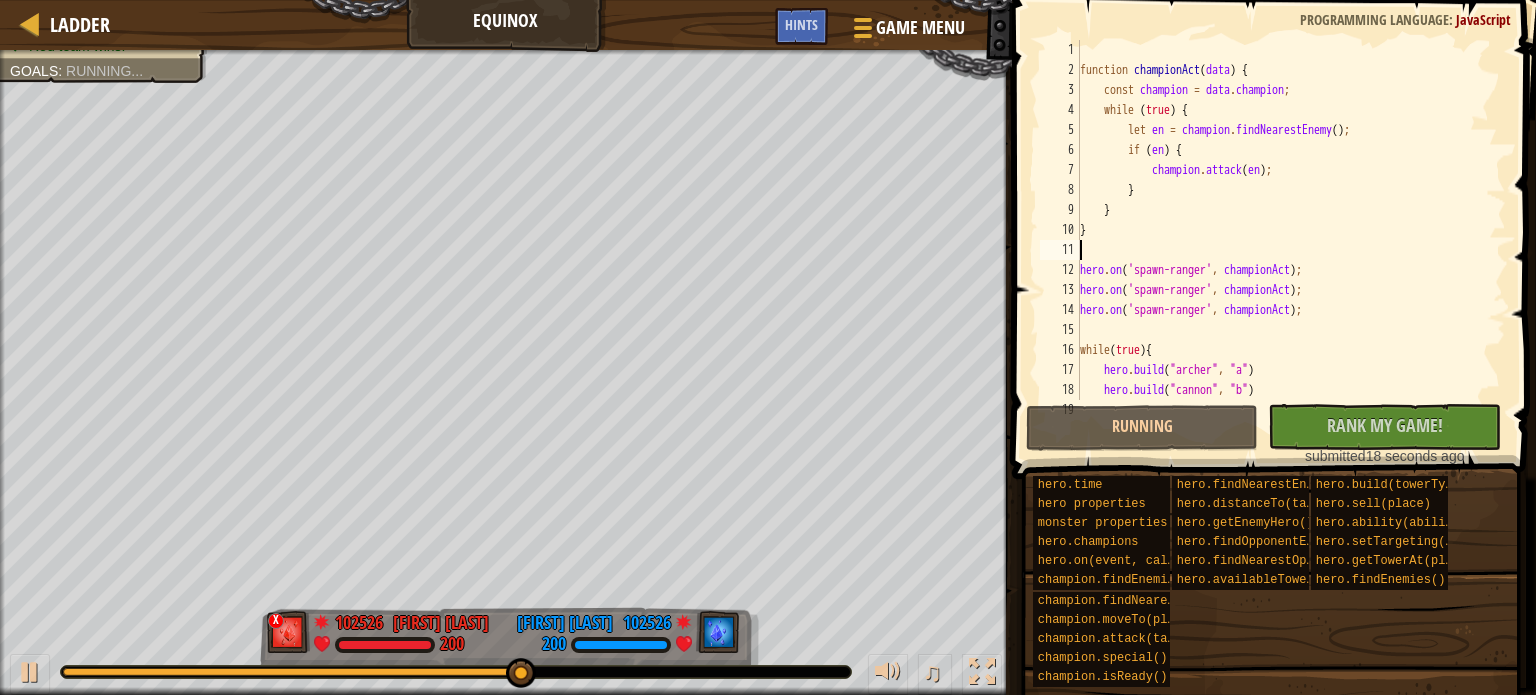 click on "function   championAct ( data )   {      const   champion   =   data . champion ;      while   ( true )   {          let   en   =   champion . findNearestEnemy ( ) ;          if   ( en )   {              champion . attack ( en ) ;          }      } } hero . on ( 'spawn-ranger' ,   championAct ) ; hero . on ( 'spawn-ranger' ,   championAct ) ; hero . on ( 'spawn-ranger' ,   championAct ) ; while ( true ) {      hero . build ( "archer" ,   "a" )      hero . build ( "cannon" ,   "b" )      hero . build ( "cannon" ,   "c" )" at bounding box center [1283, 240] 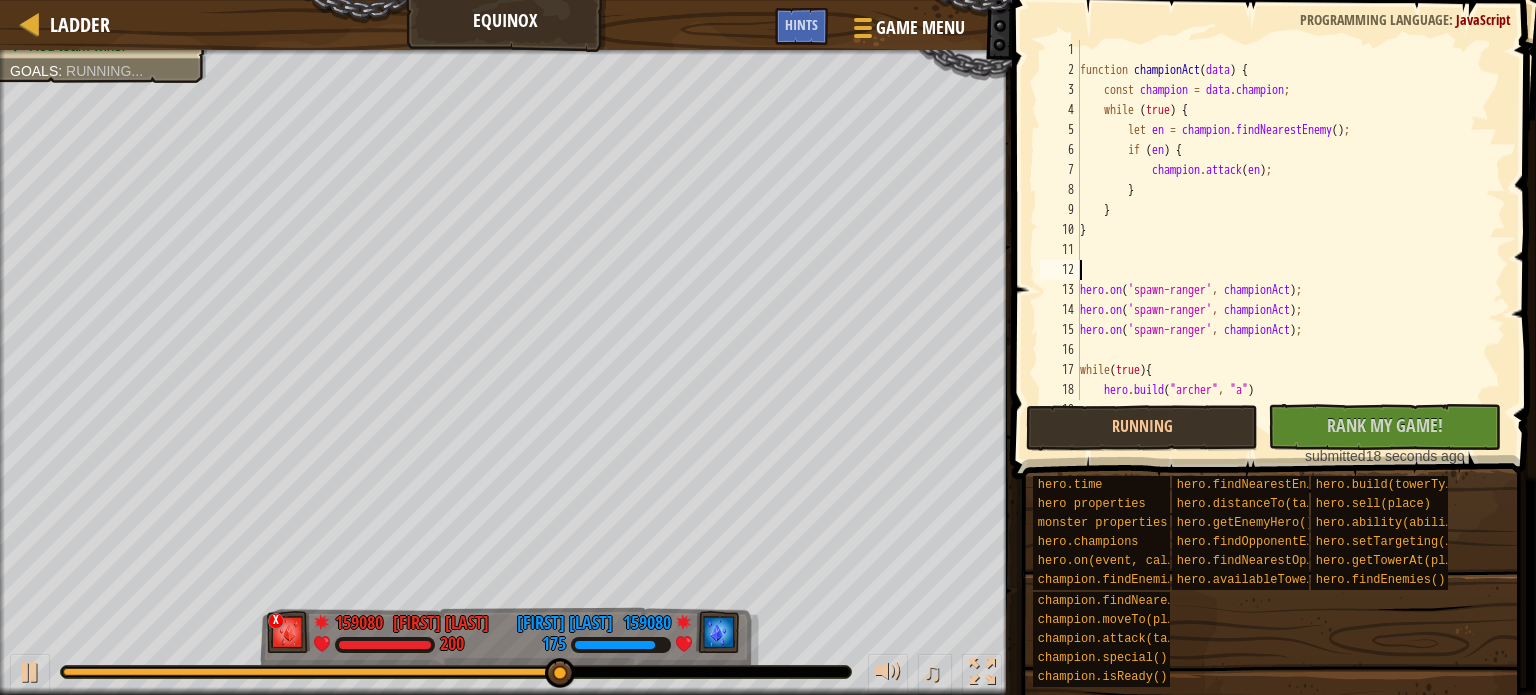 paste on "hero.on('spawn-ranger', championAct);" 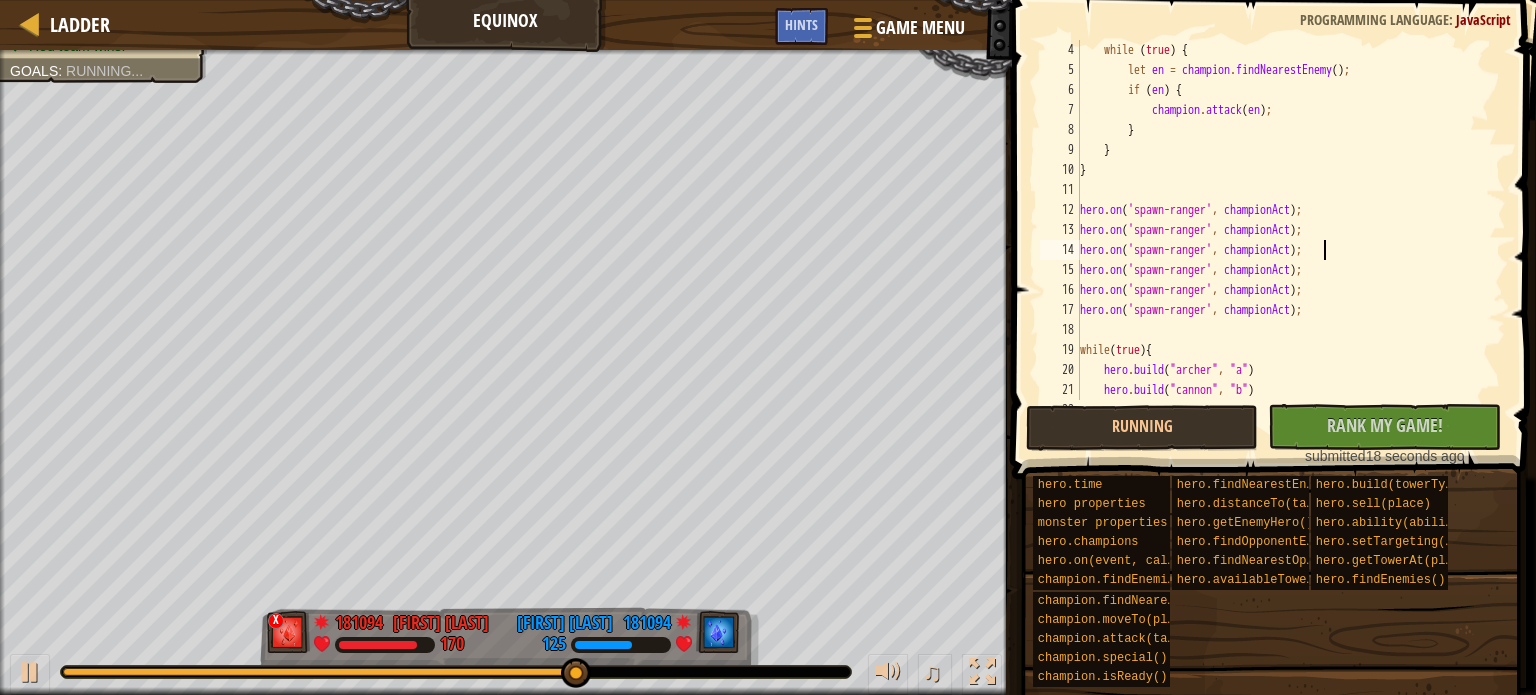 scroll, scrollTop: 60, scrollLeft: 0, axis: vertical 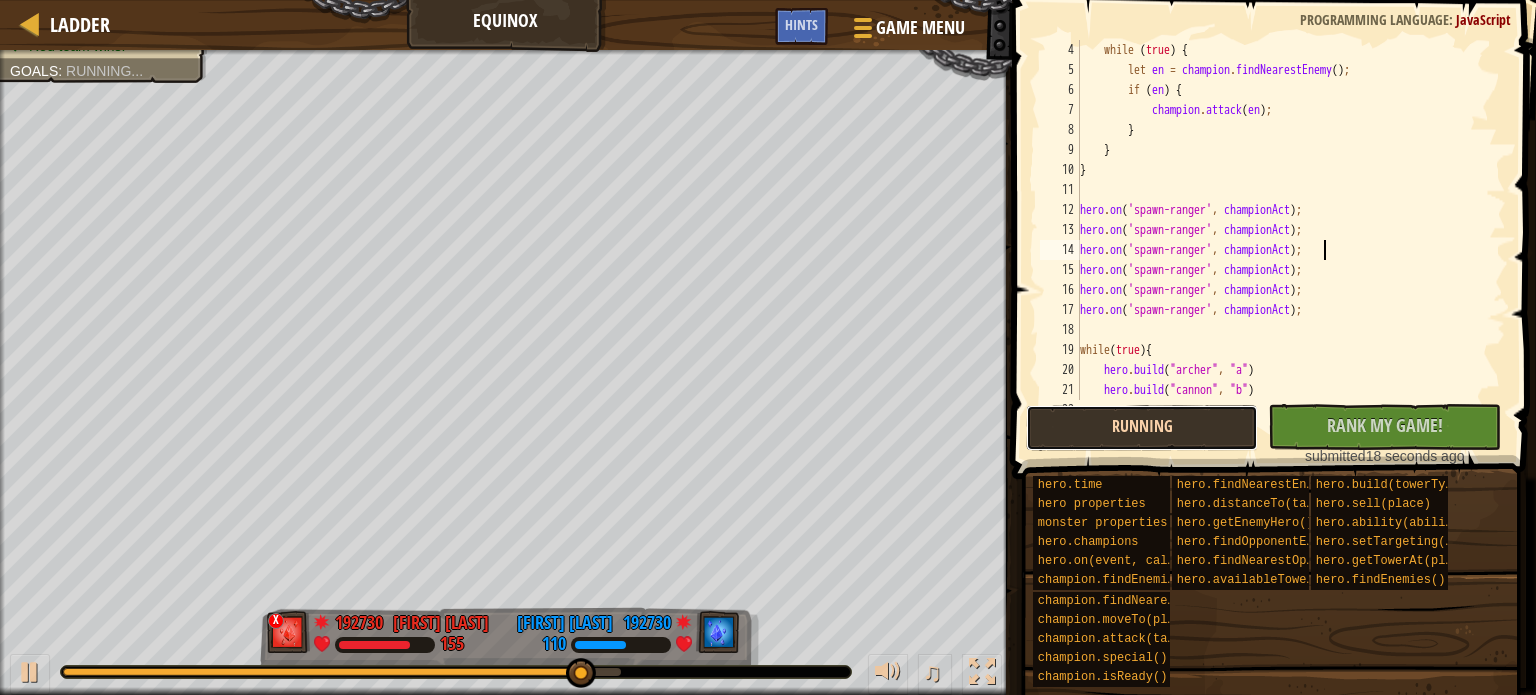 click on "Running" at bounding box center (1142, 428) 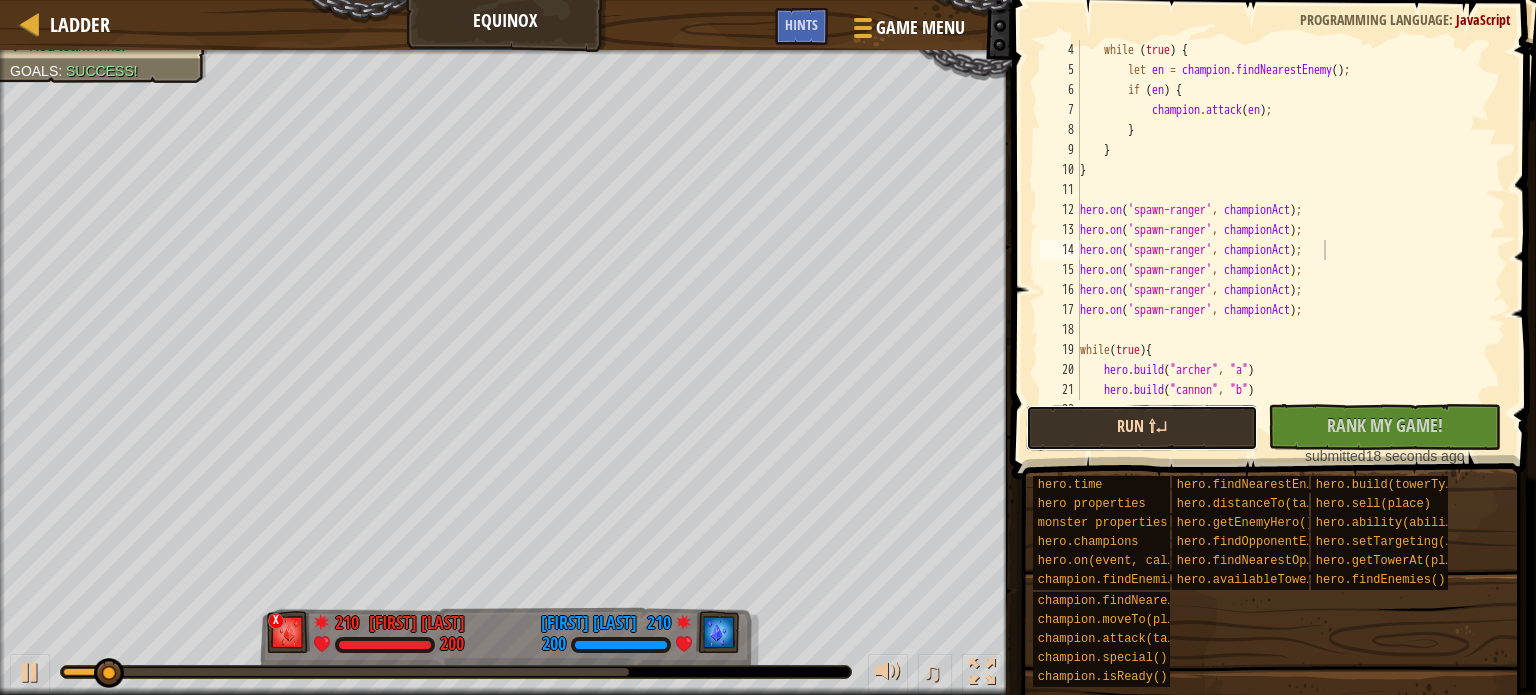 click on "Run ⇧↵" at bounding box center [1142, 428] 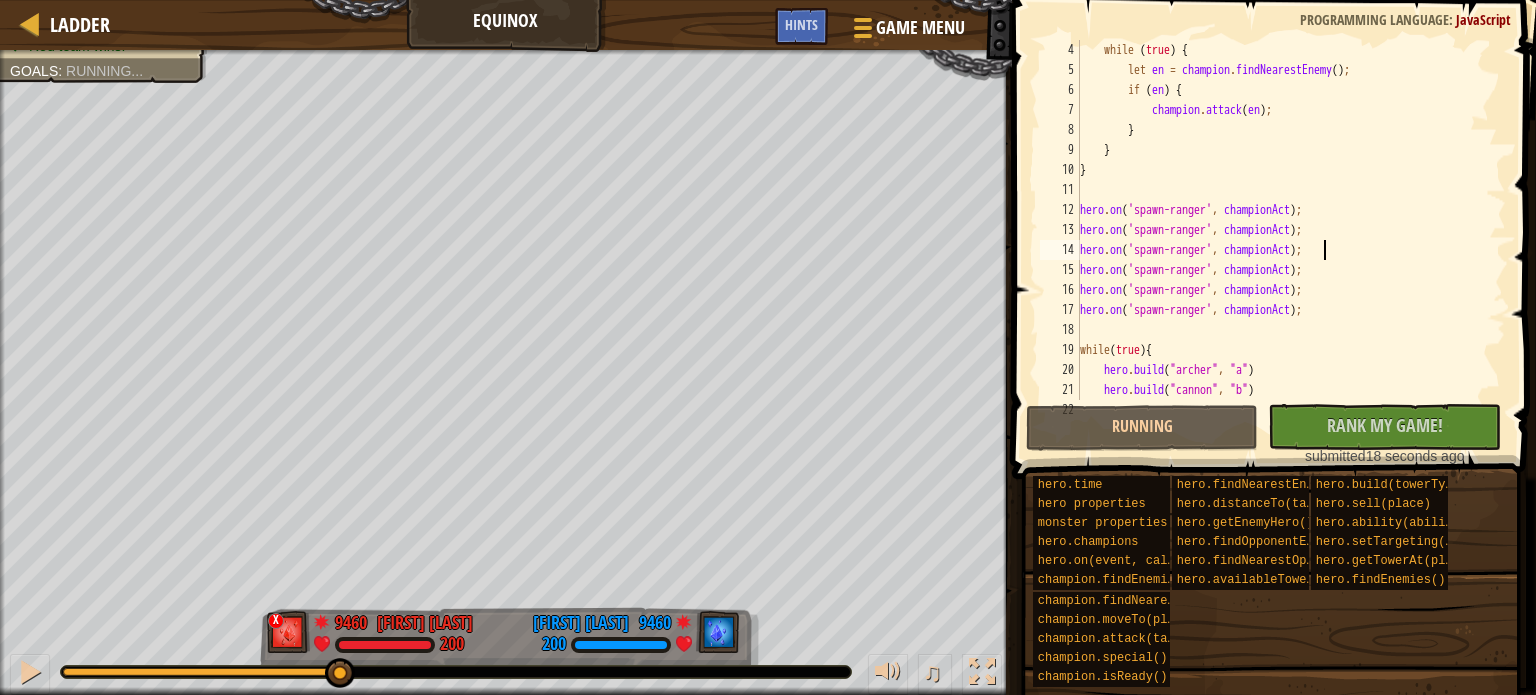 drag, startPoint x: 140, startPoint y: 670, endPoint x: 426, endPoint y: 678, distance: 286.11188 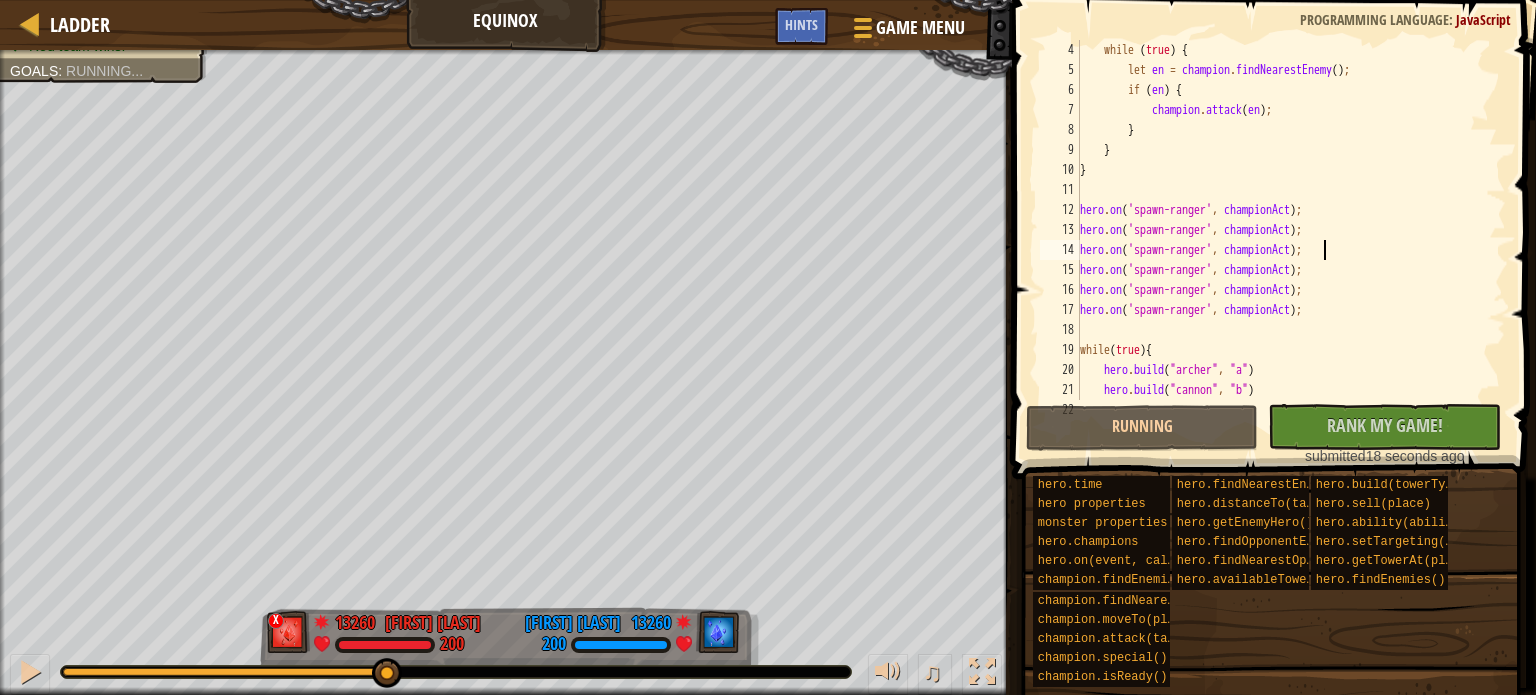 drag, startPoint x: 360, startPoint y: 669, endPoint x: 540, endPoint y: 663, distance: 180.09998 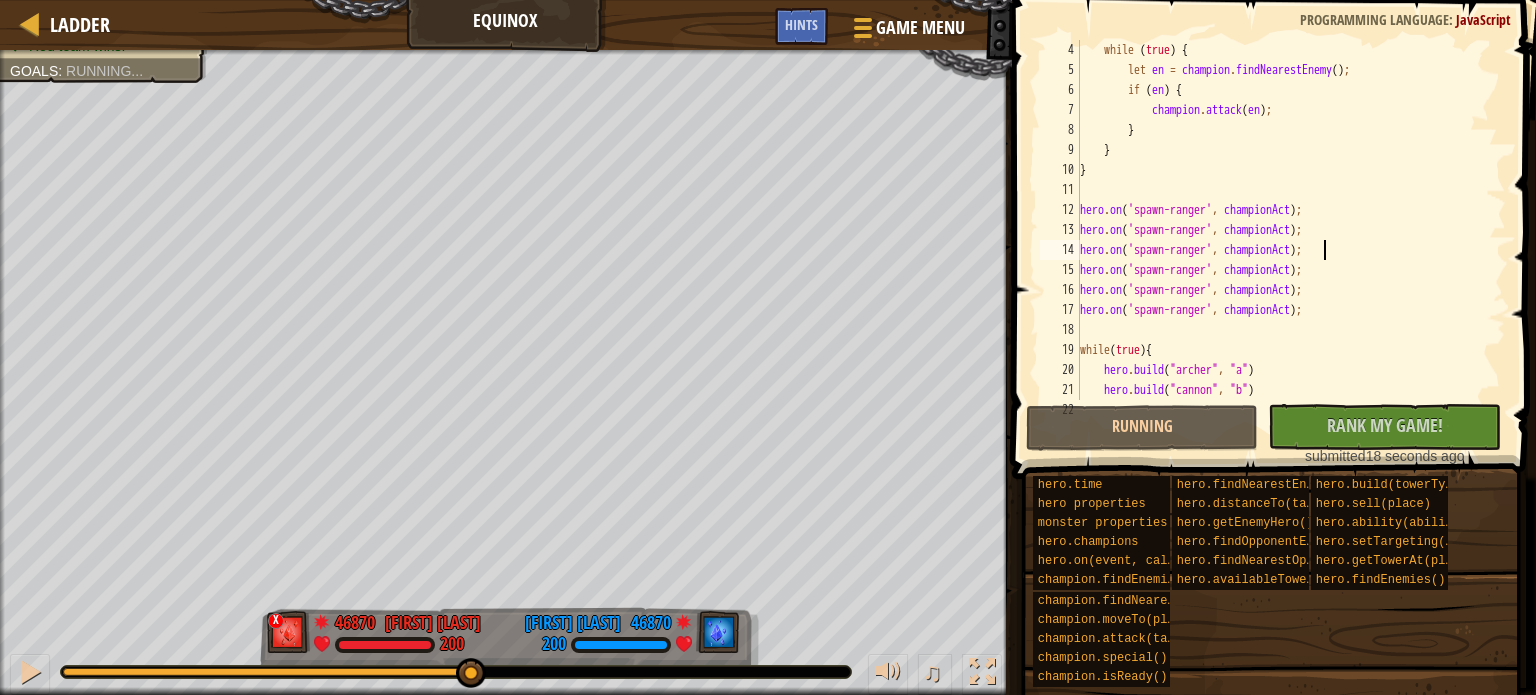 drag, startPoint x: 400, startPoint y: 674, endPoint x: 490, endPoint y: 678, distance: 90.088844 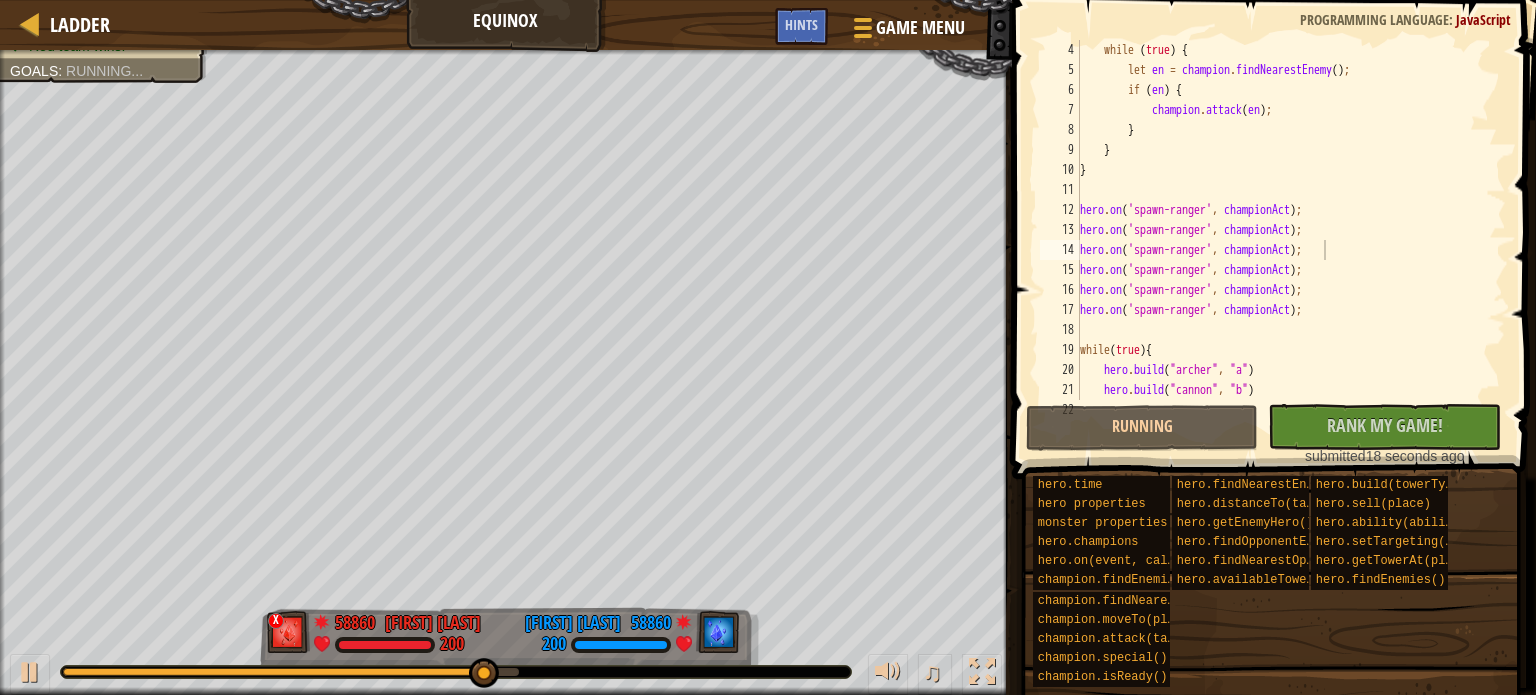 drag, startPoint x: 506, startPoint y: 675, endPoint x: 593, endPoint y: 675, distance: 87 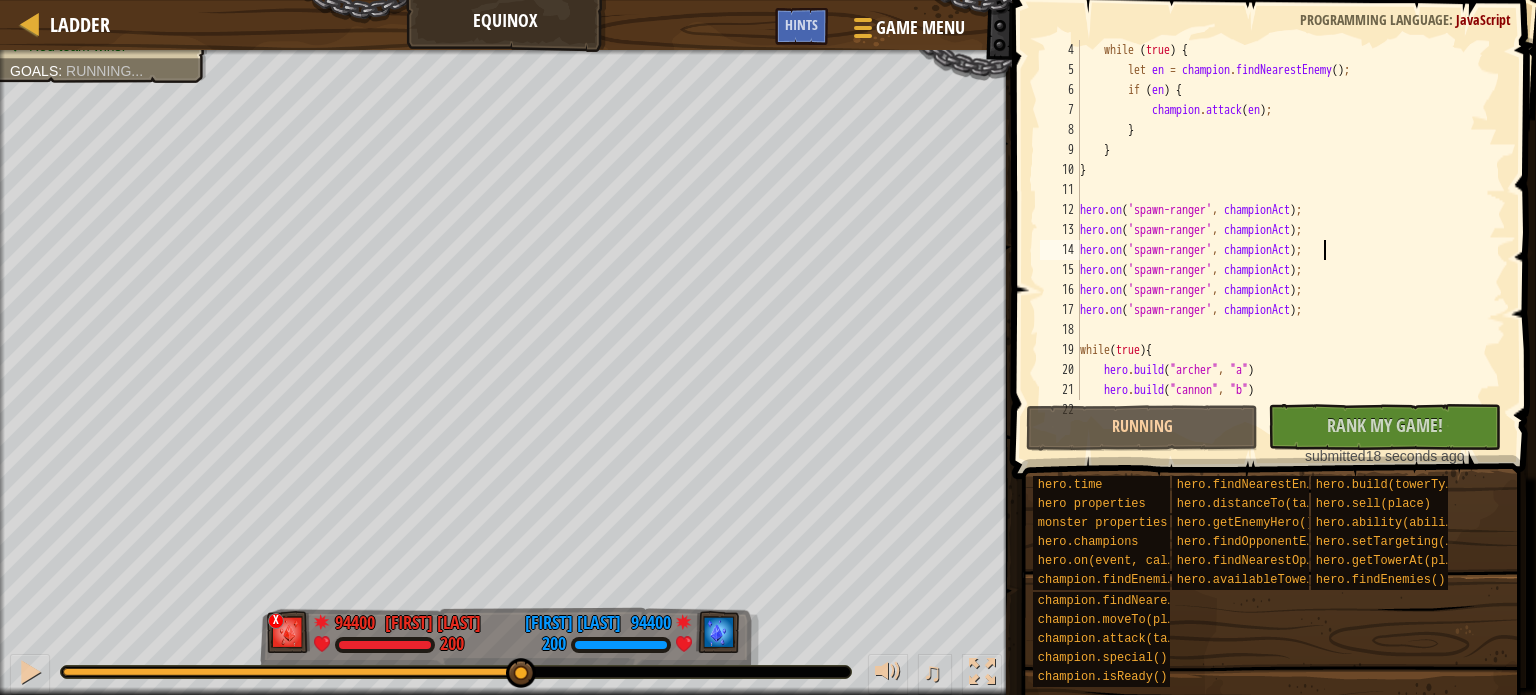 drag, startPoint x: 491, startPoint y: 672, endPoint x: 572, endPoint y: 667, distance: 81.154175 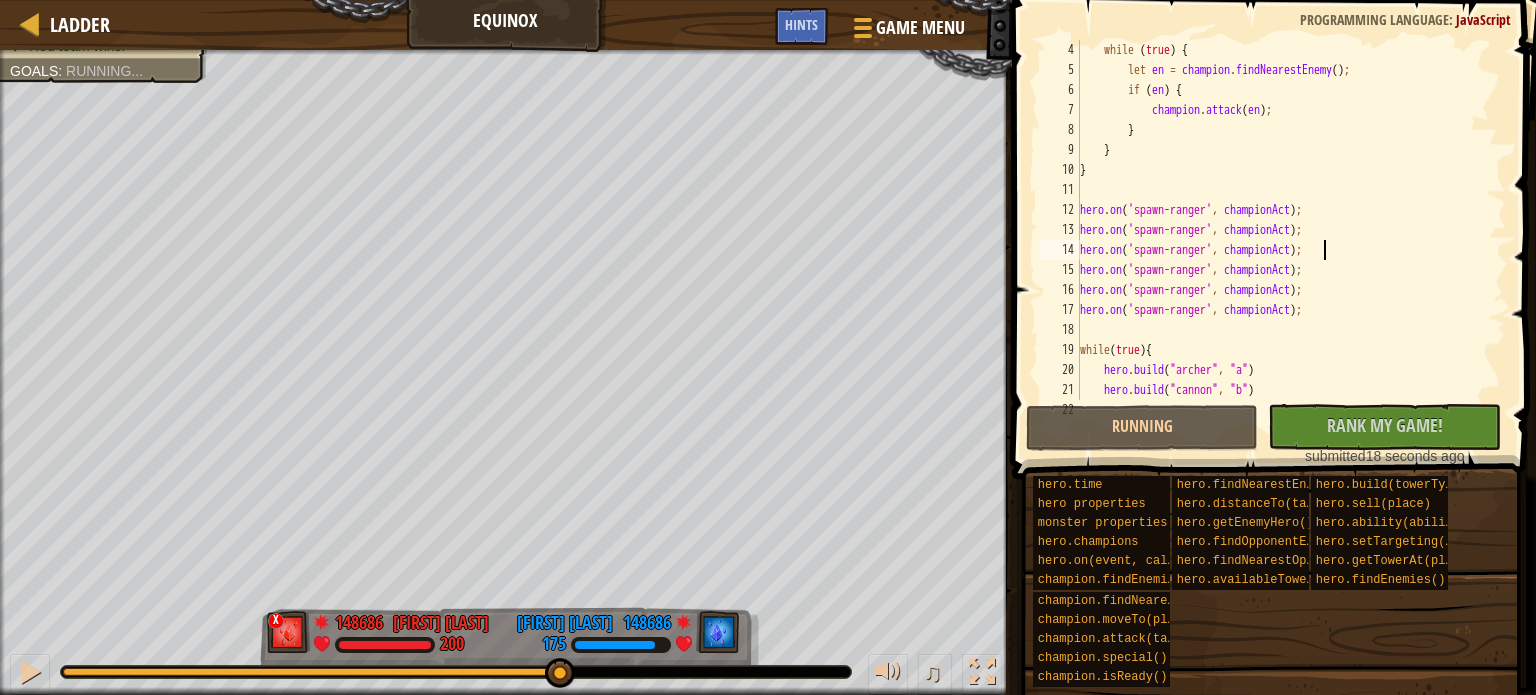 drag, startPoint x: 532, startPoint y: 663, endPoint x: 593, endPoint y: 667, distance: 61.13101 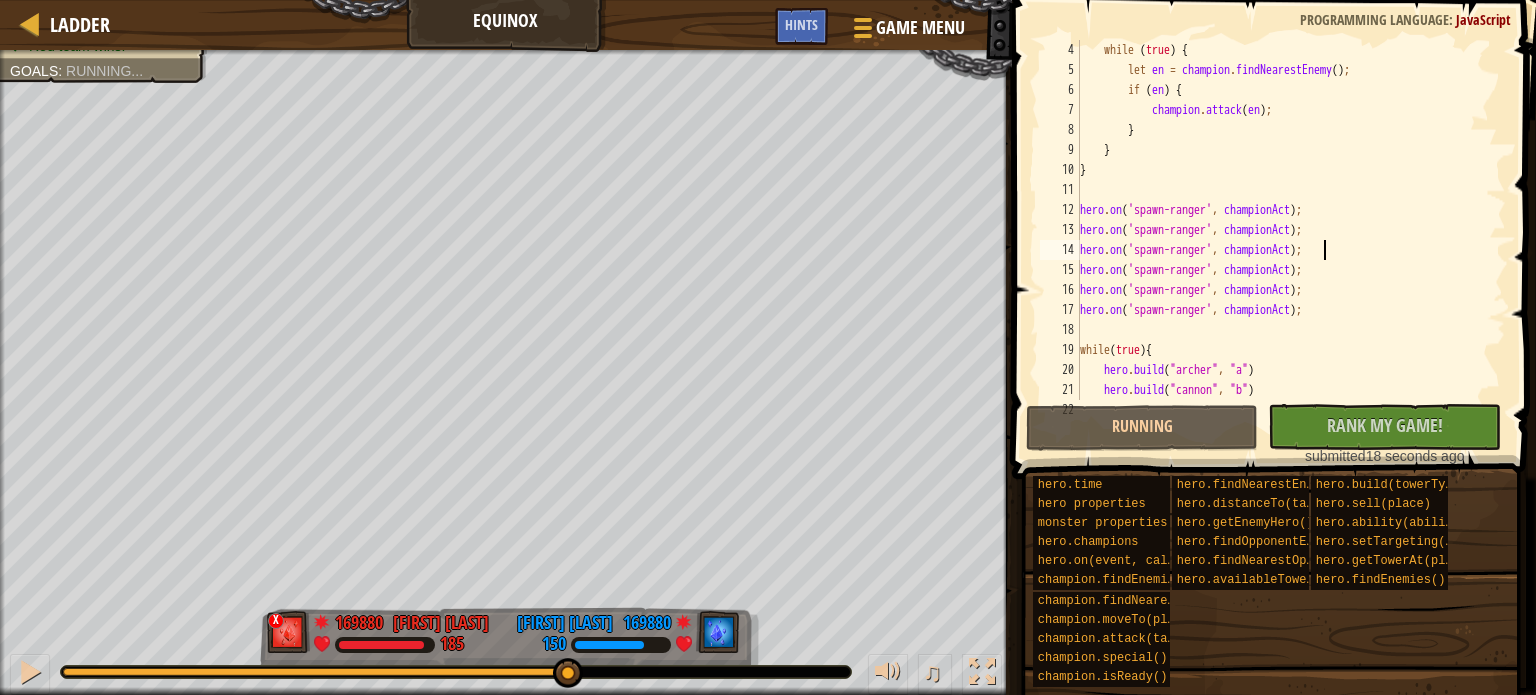 drag, startPoint x: 564, startPoint y: 670, endPoint x: 589, endPoint y: 667, distance: 25.179358 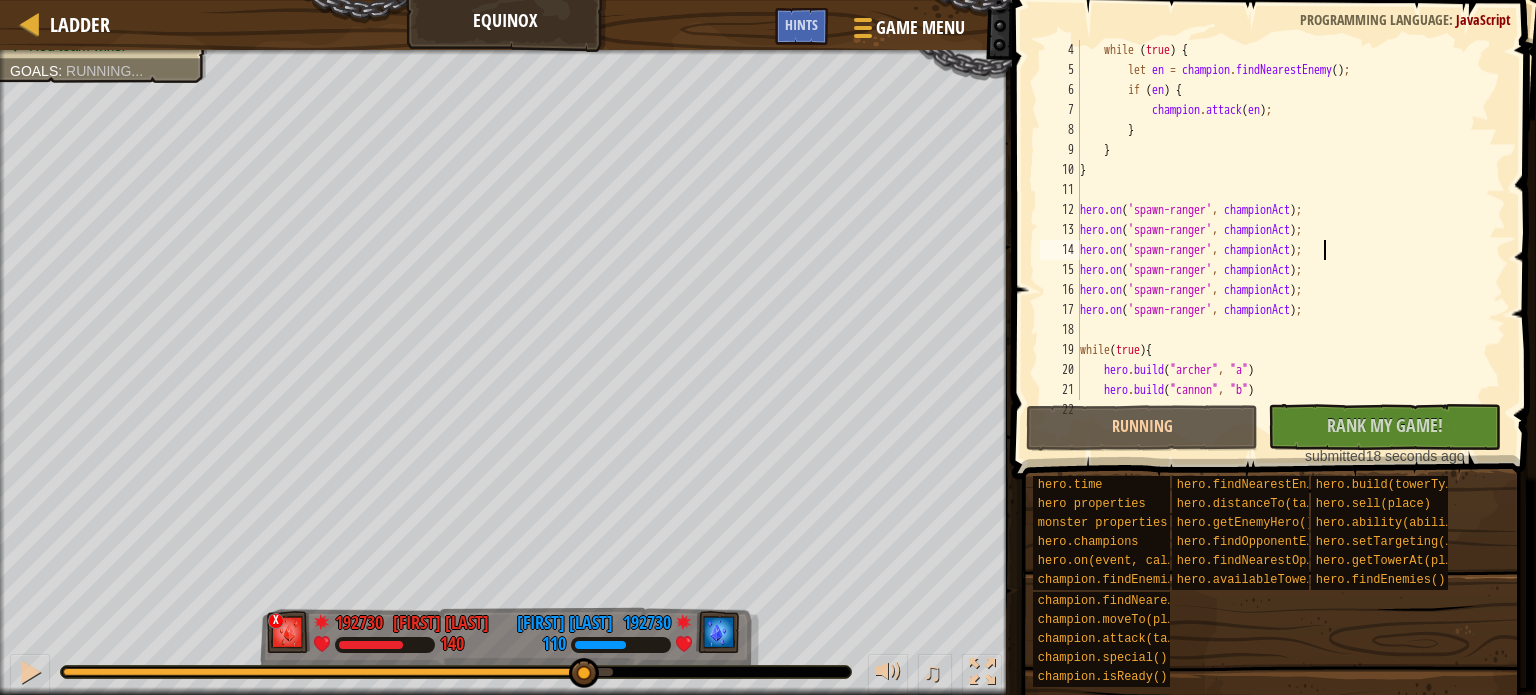 drag, startPoint x: 564, startPoint y: 670, endPoint x: 640, endPoint y: 671, distance: 76.00658 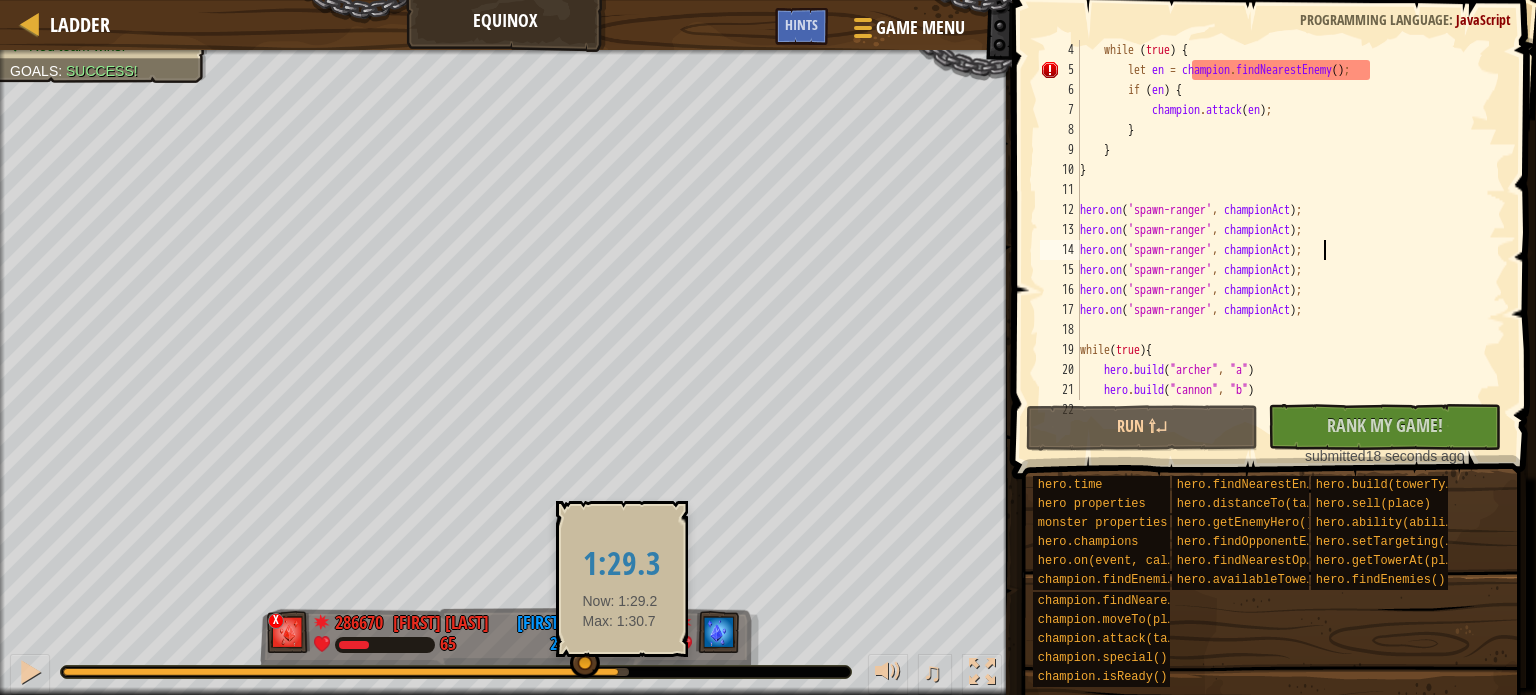 drag, startPoint x: 584, startPoint y: 668, endPoint x: 620, endPoint y: 669, distance: 36.013885 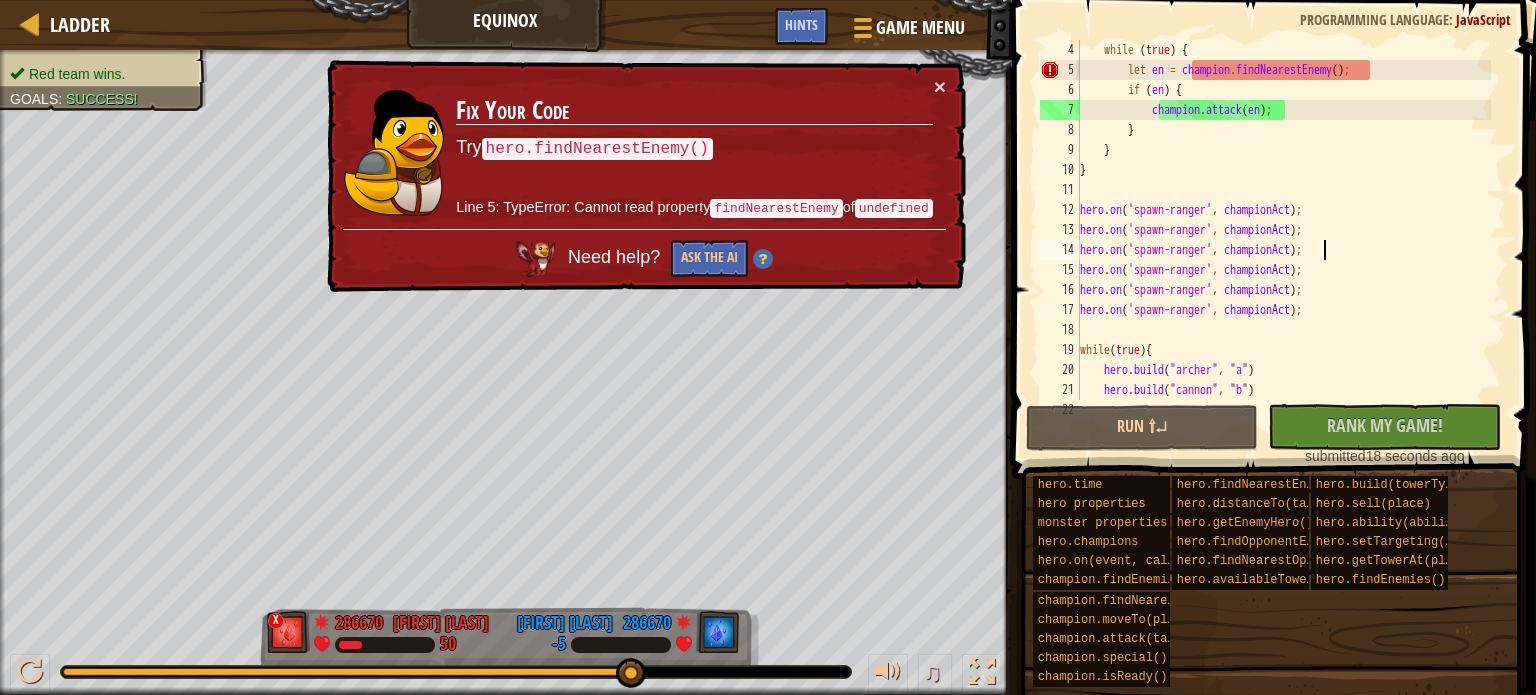 drag, startPoint x: 588, startPoint y: 670, endPoint x: 665, endPoint y: 671, distance: 77.00649 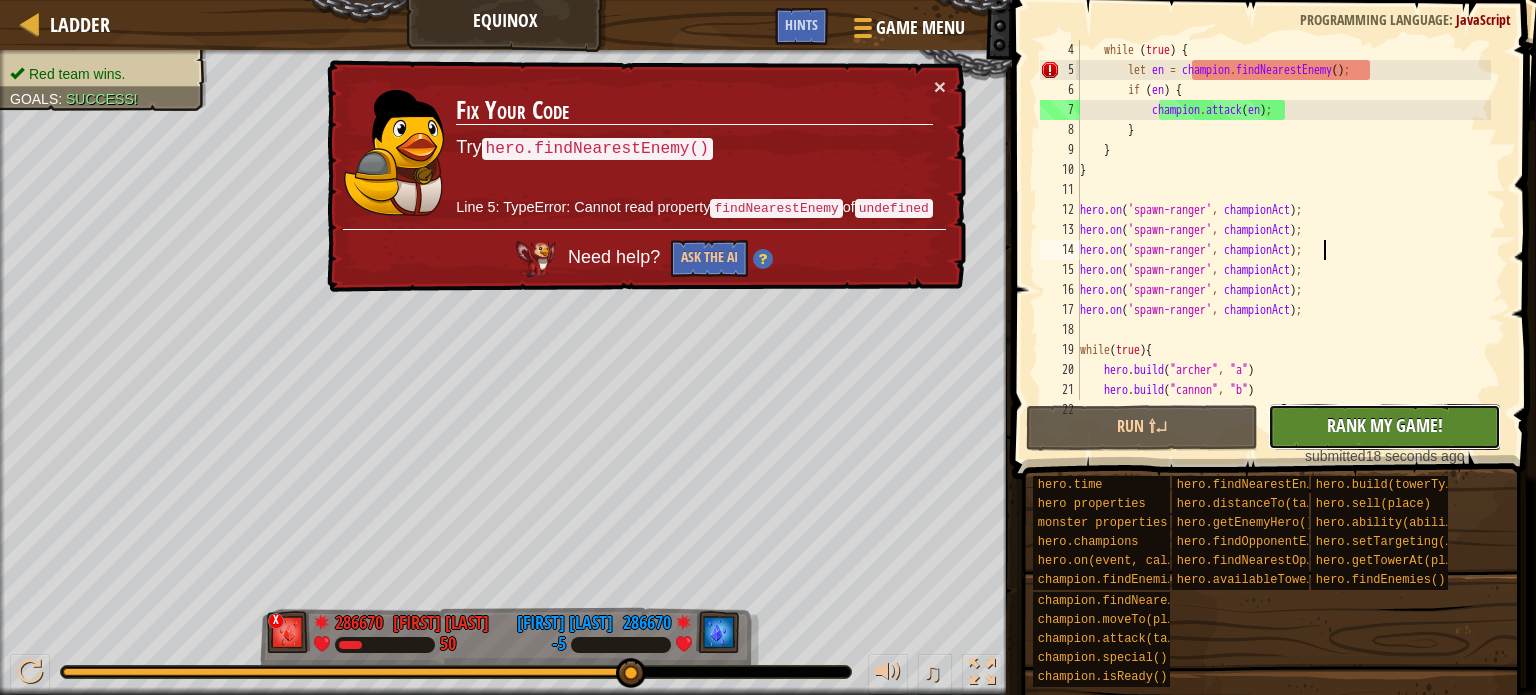 click on "Rank My Game!" at bounding box center [1385, 425] 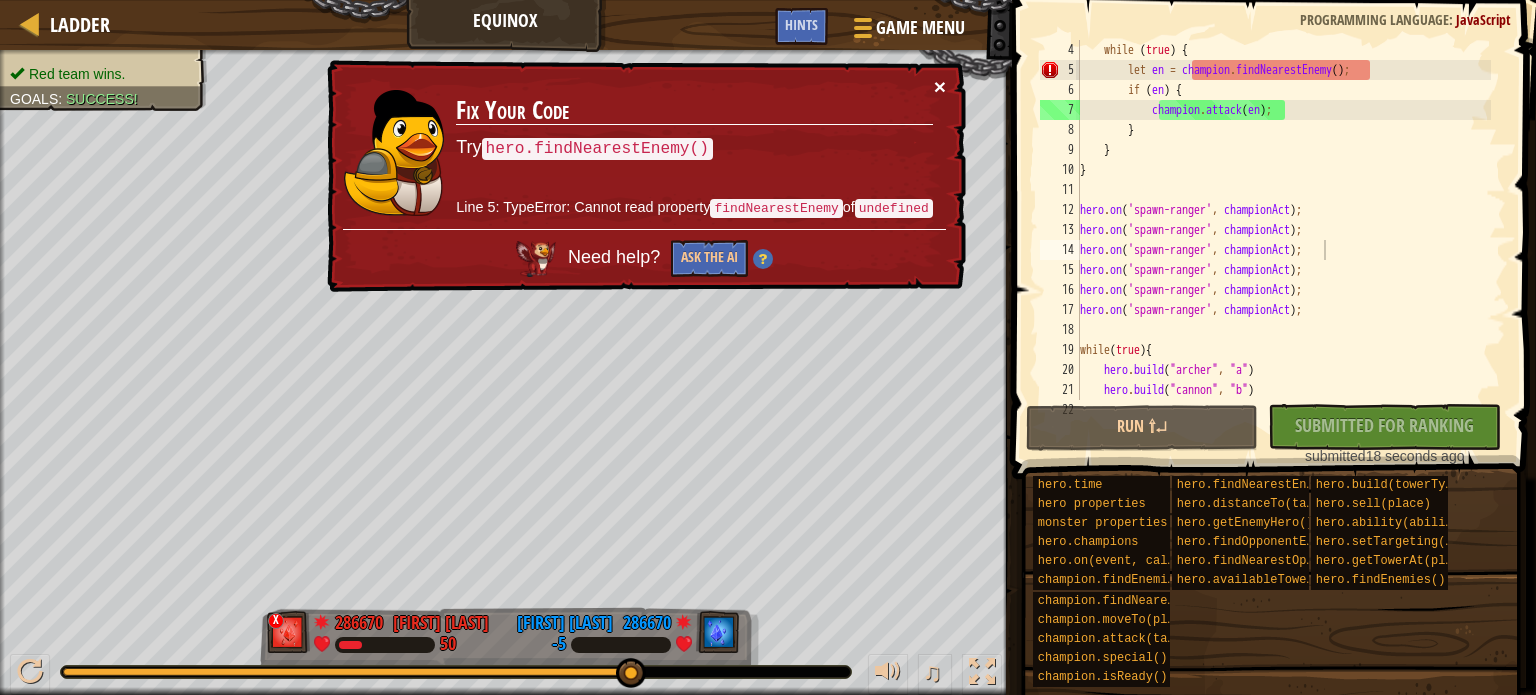 click on "×" at bounding box center (938, 81) 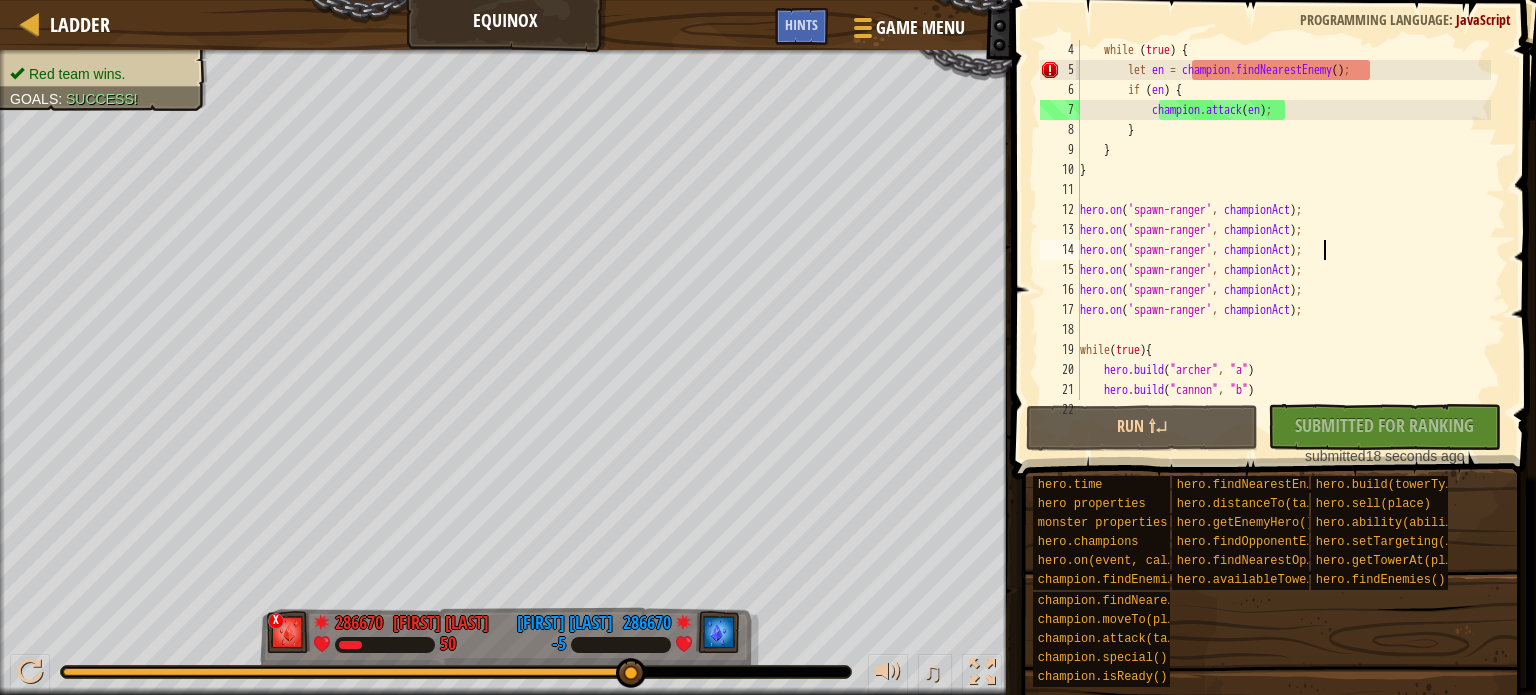 click on "hero.time hero properties monster properties hero.champions hero.on(event, callback) champion.findEnemies() champion.findNearestEnemy() champion.moveTo(place) champion.attack(target) champion.special() champion.isReady() hero.findNearestEnemy() hero.distanceTo(target) hero.getEnemyHero() hero.findOpponentEnemies() hero.findNearestOpponentEnemy() hero.availableTowerTypes hero.build(towerType, place) hero.sell(place) hero.ability(abilityName, abilityArgument) hero.setTargeting(tower, targetingType) hero.getTowerAt(place) hero.findEnemies()" at bounding box center [1277, 581] 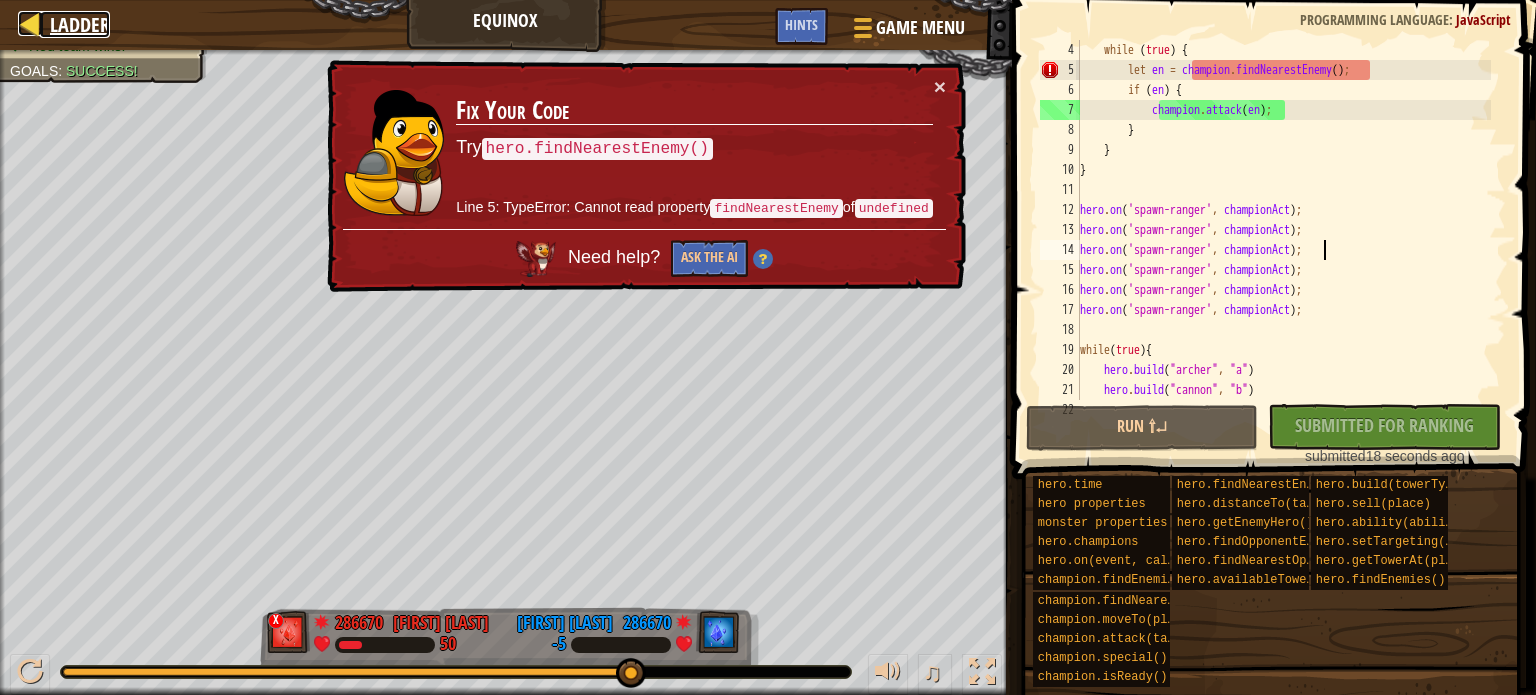 click on "Ladder" at bounding box center (80, 24) 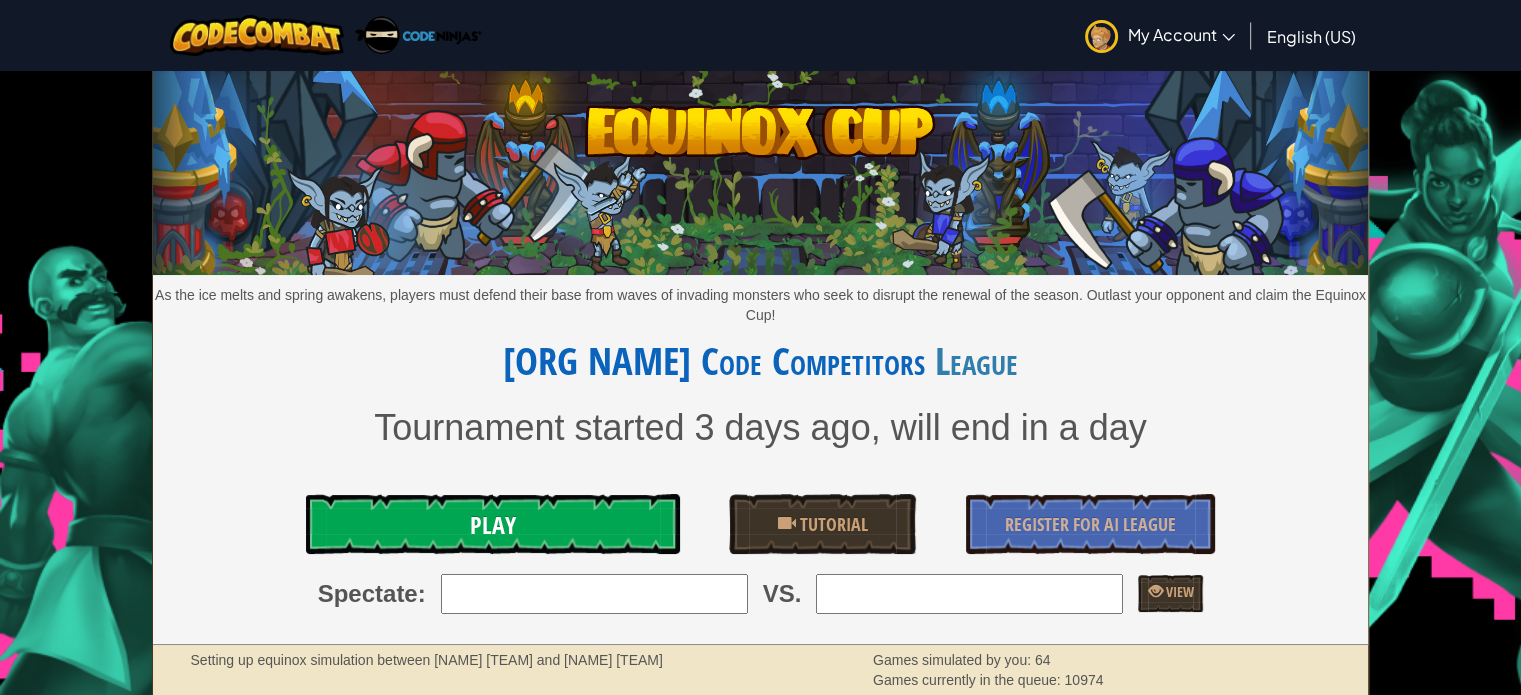 click on "Play" at bounding box center [492, 524] 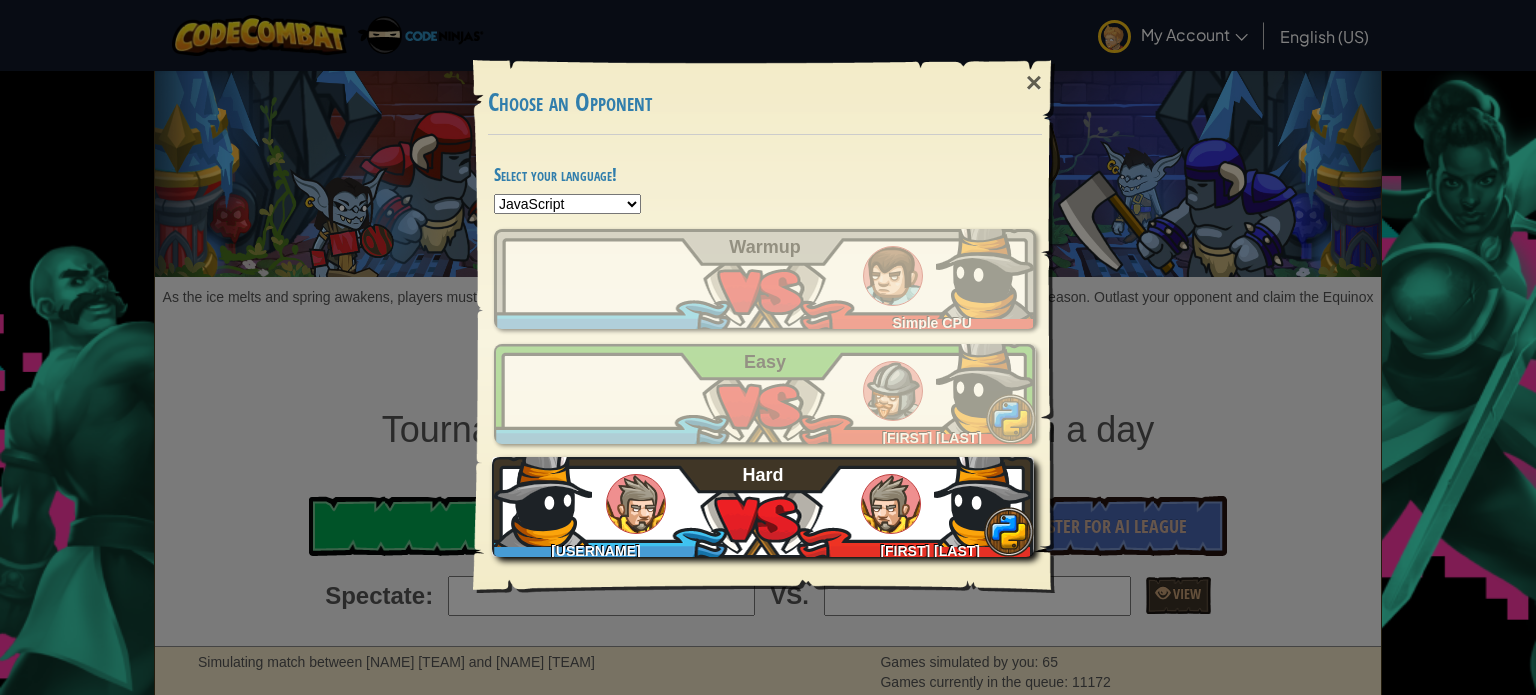 click at bounding box center [891, 504] 